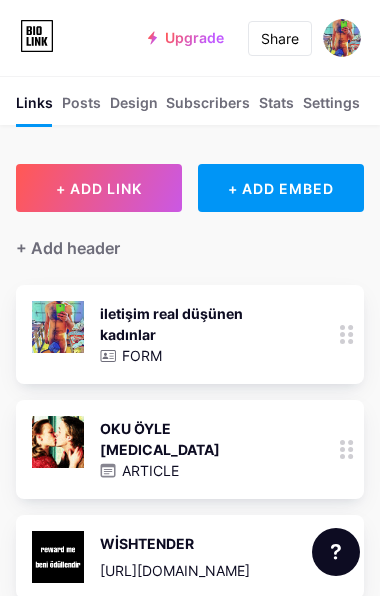 scroll, scrollTop: 0, scrollLeft: 0, axis: both 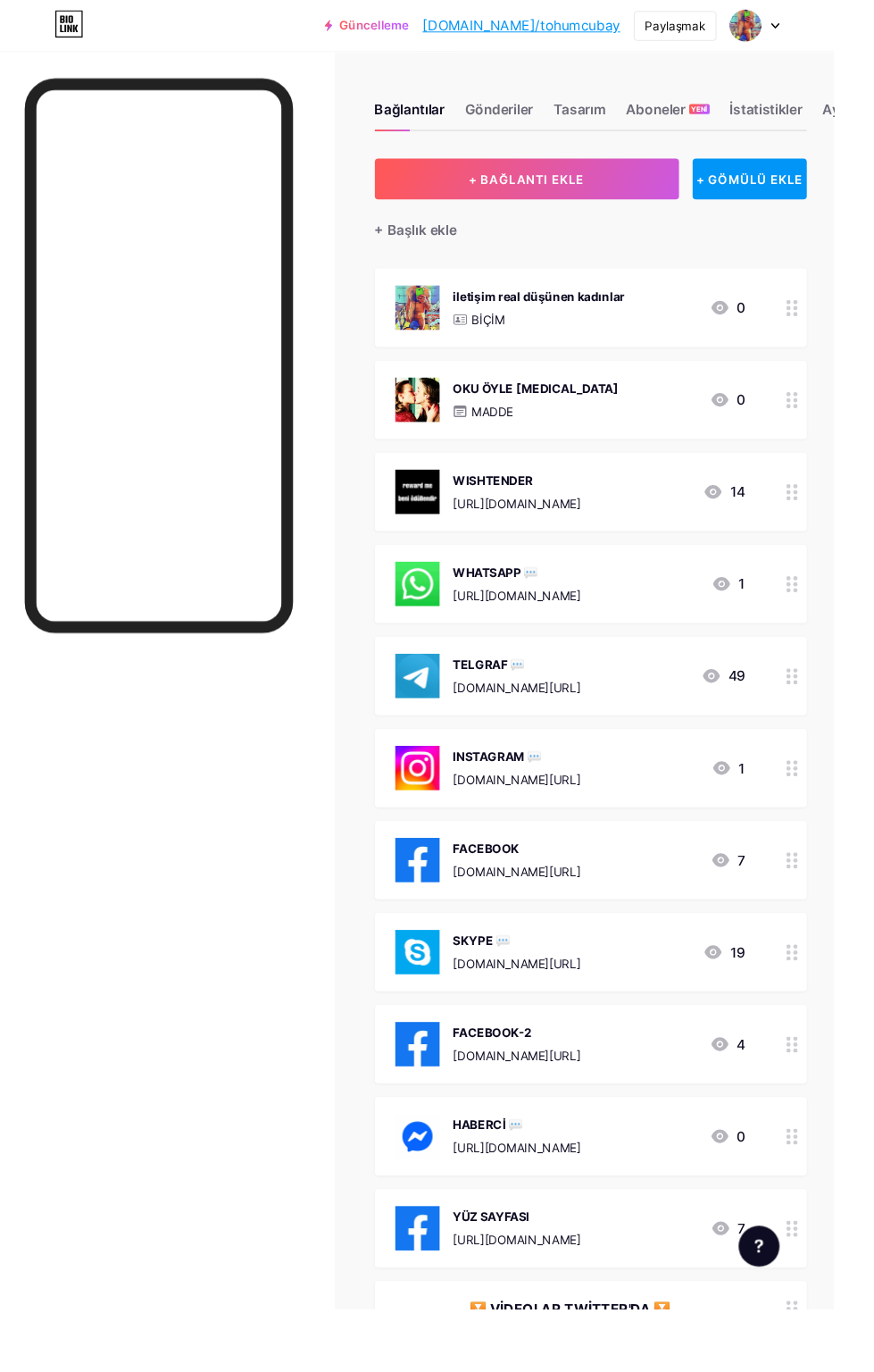 click on "[DOMAIN_NAME][URL]" at bounding box center (542, 1009) 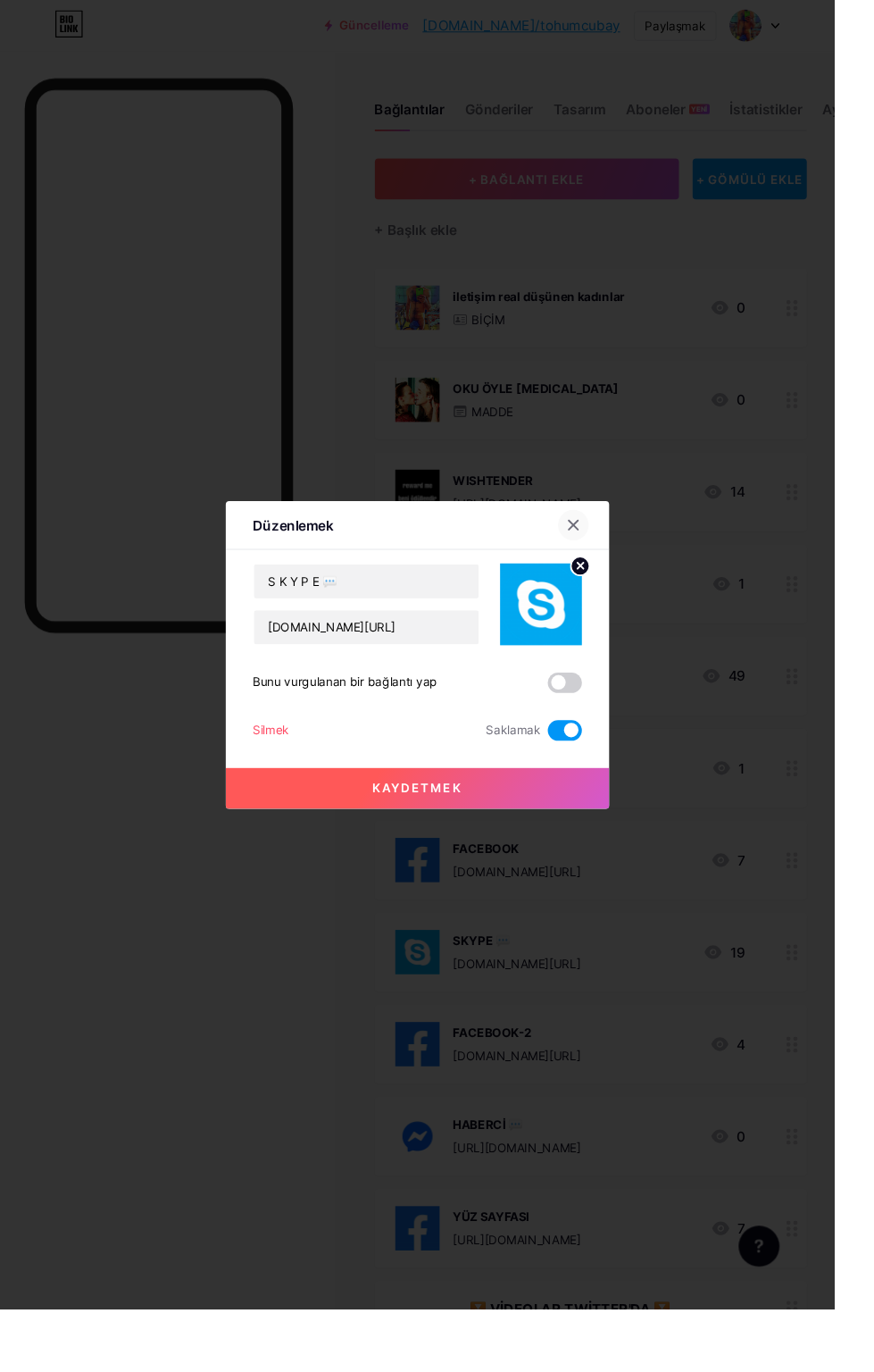 click 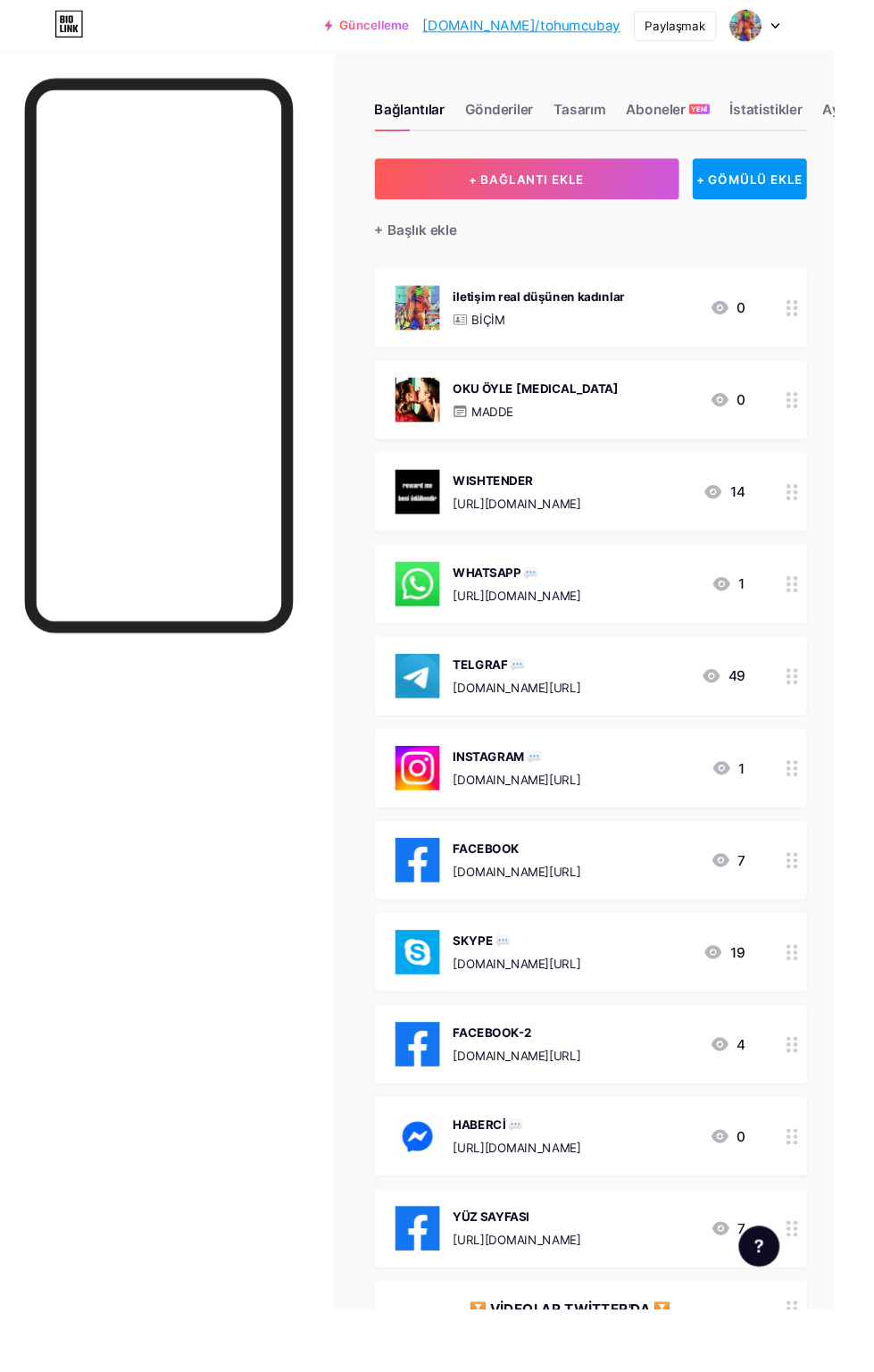 click at bounding box center (166, 754) 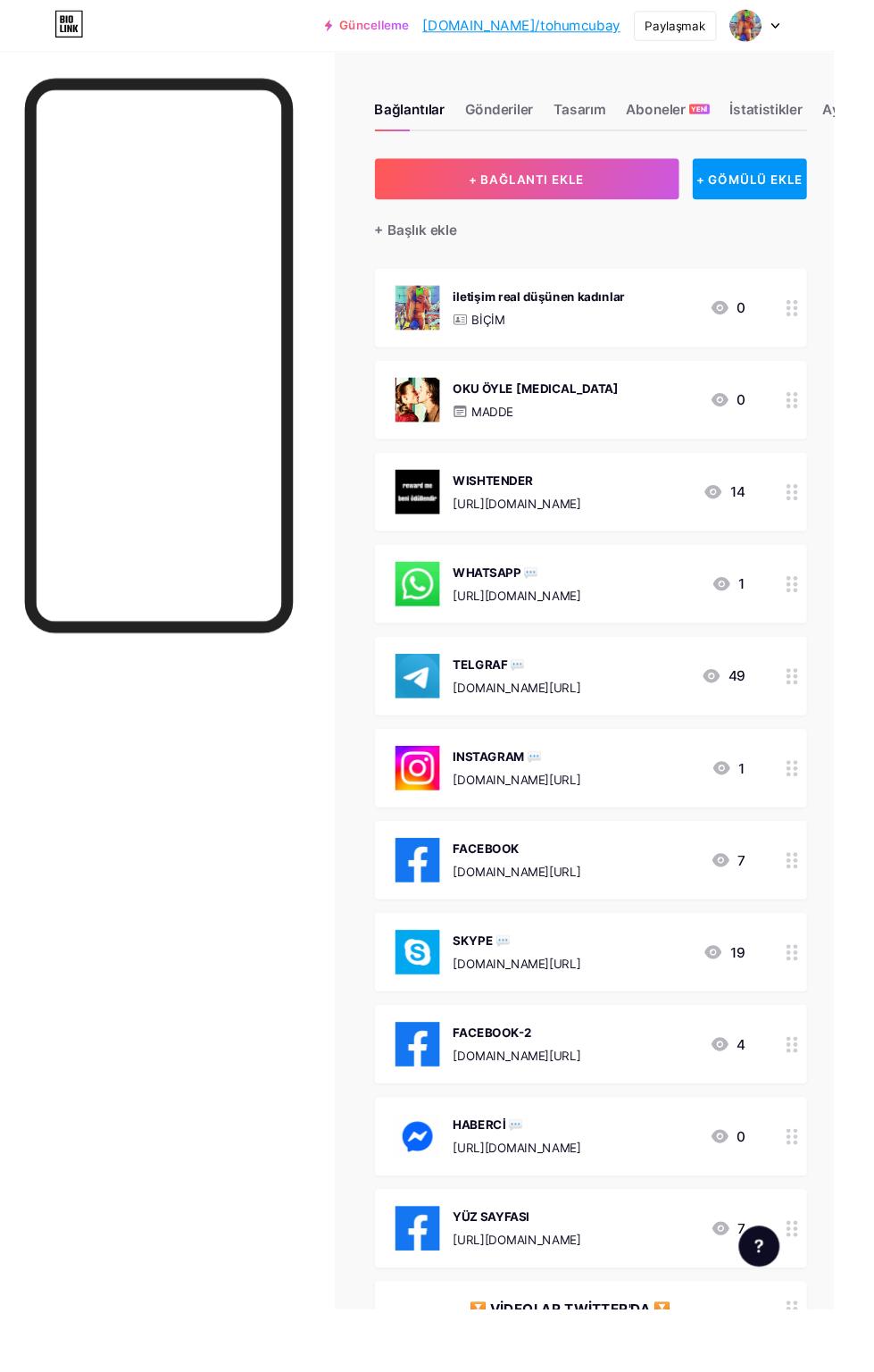 click on "SKYPE 💬
[DOMAIN_NAME][URL]
19" at bounding box center [619, 998] 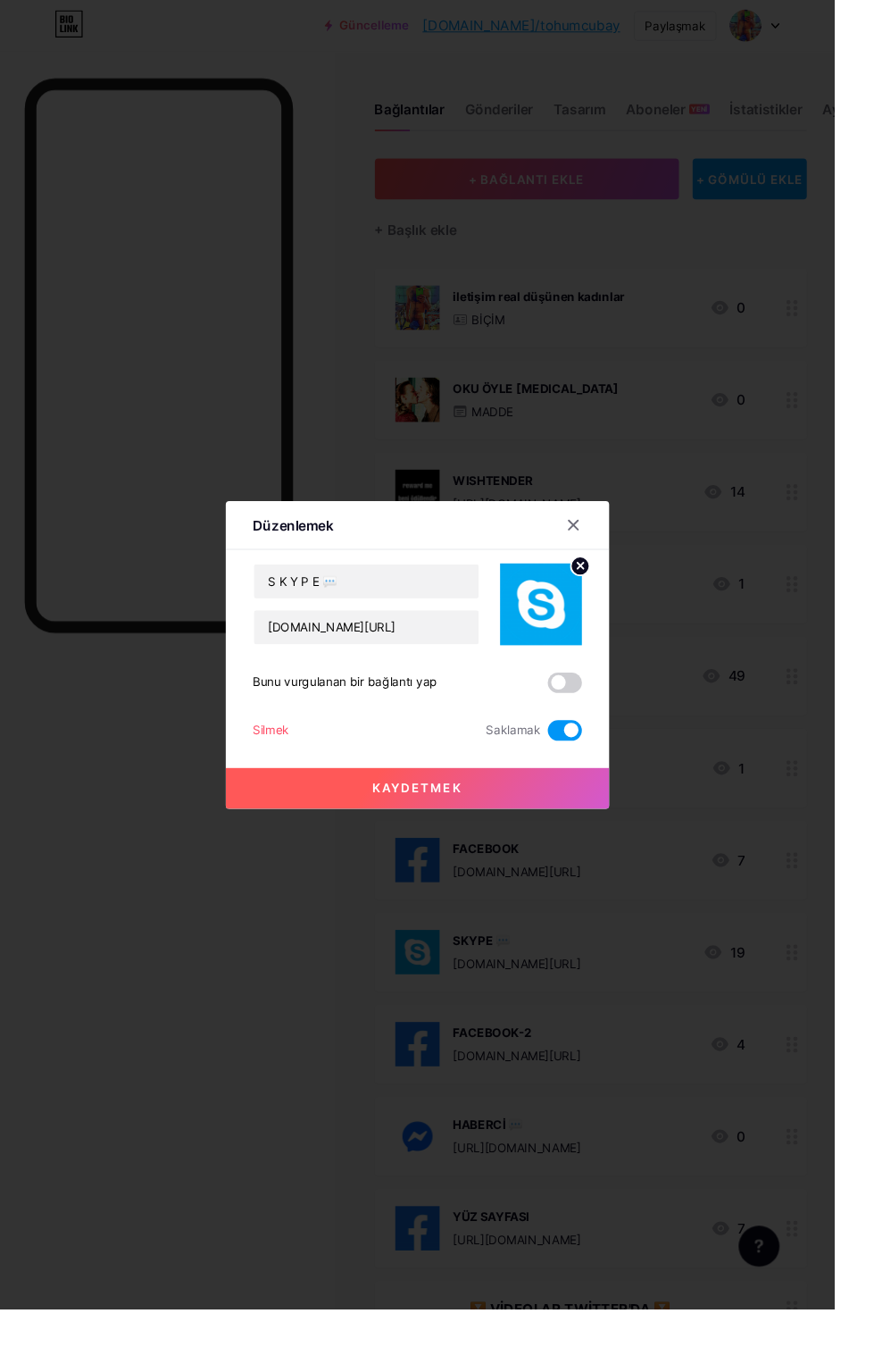 click at bounding box center (437, 686) 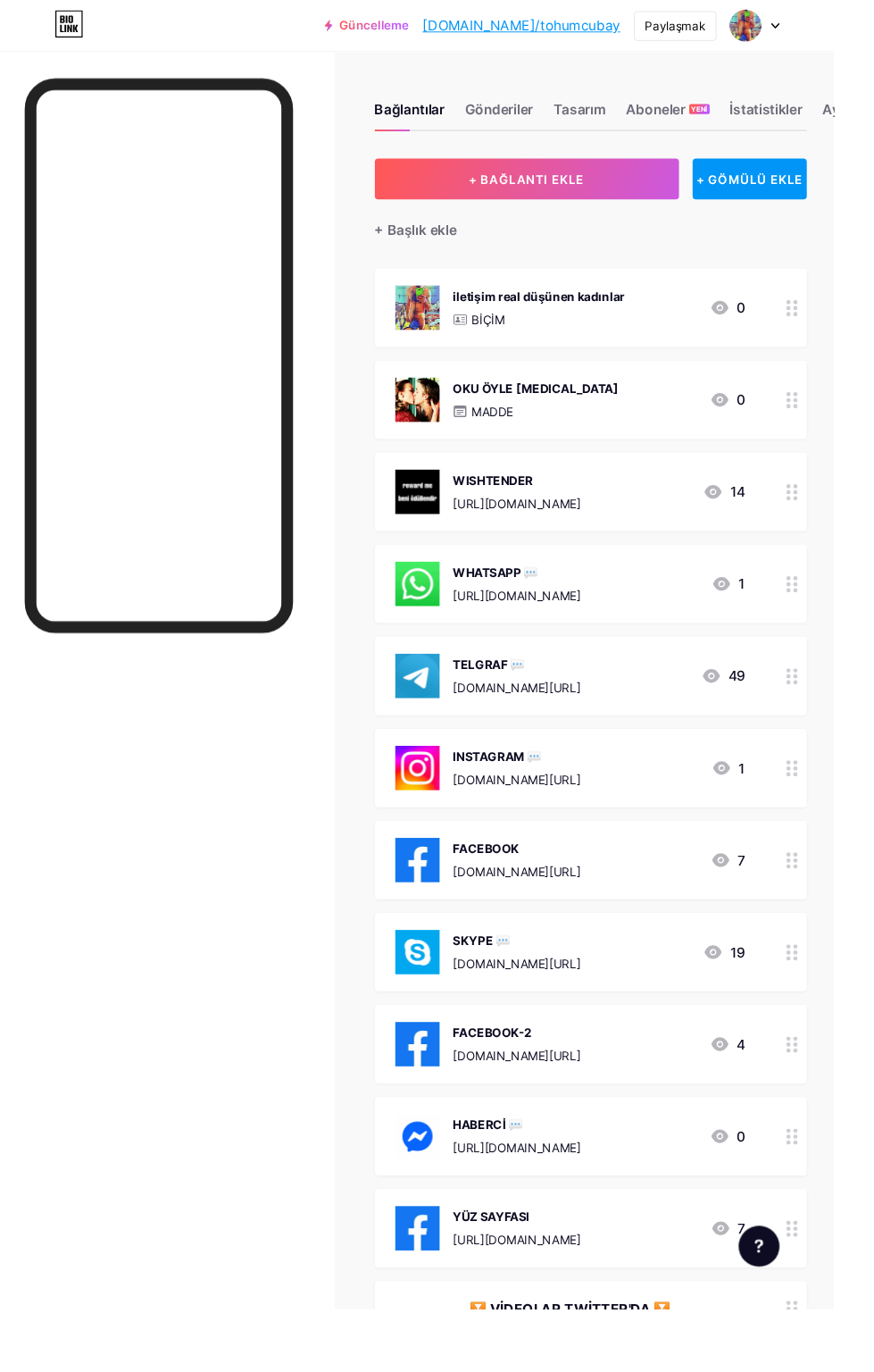 click on "SKYPE 💬" at bounding box center (542, 985) 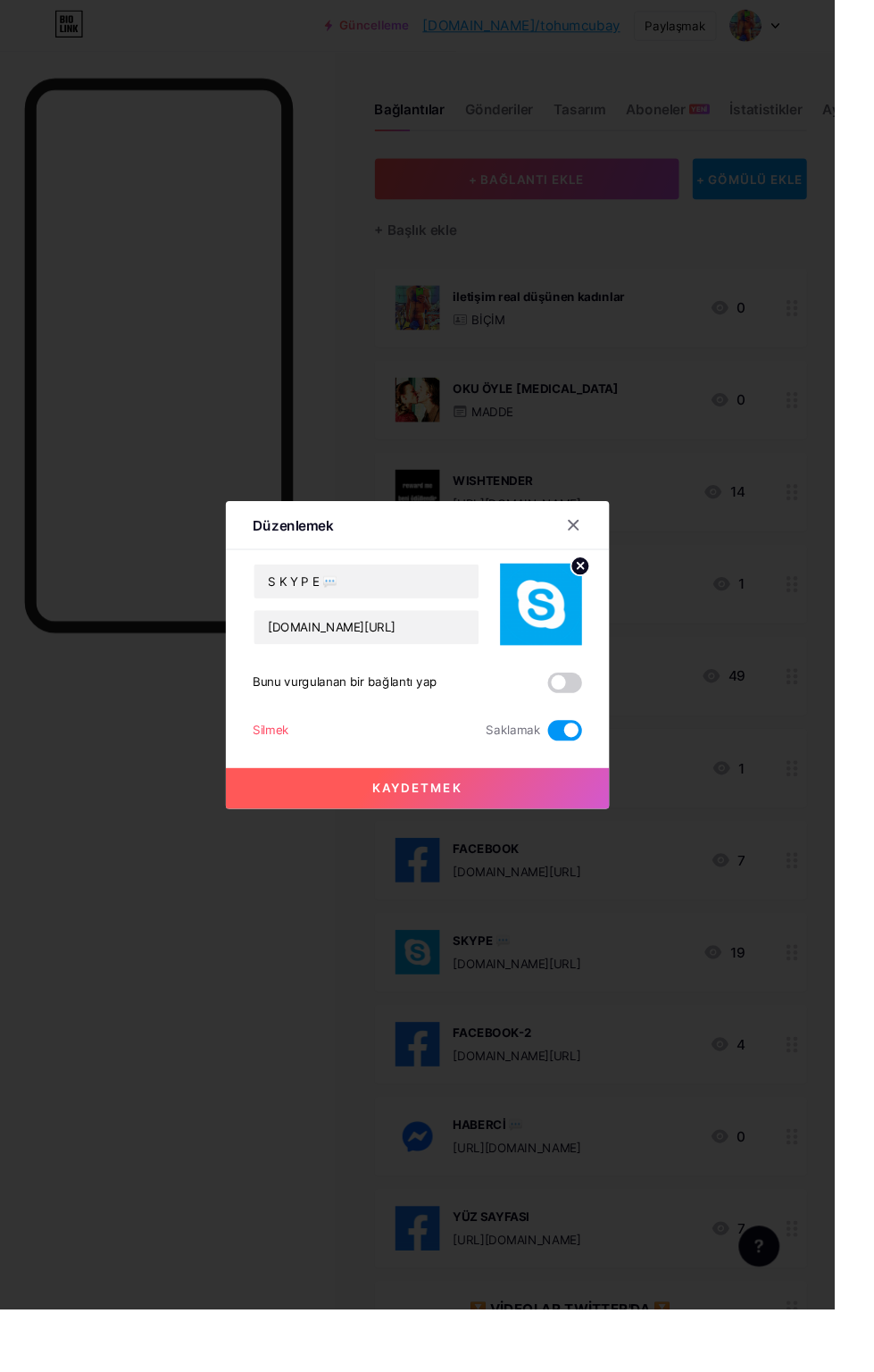 click on "Kaydetmek" at bounding box center [437, 812] 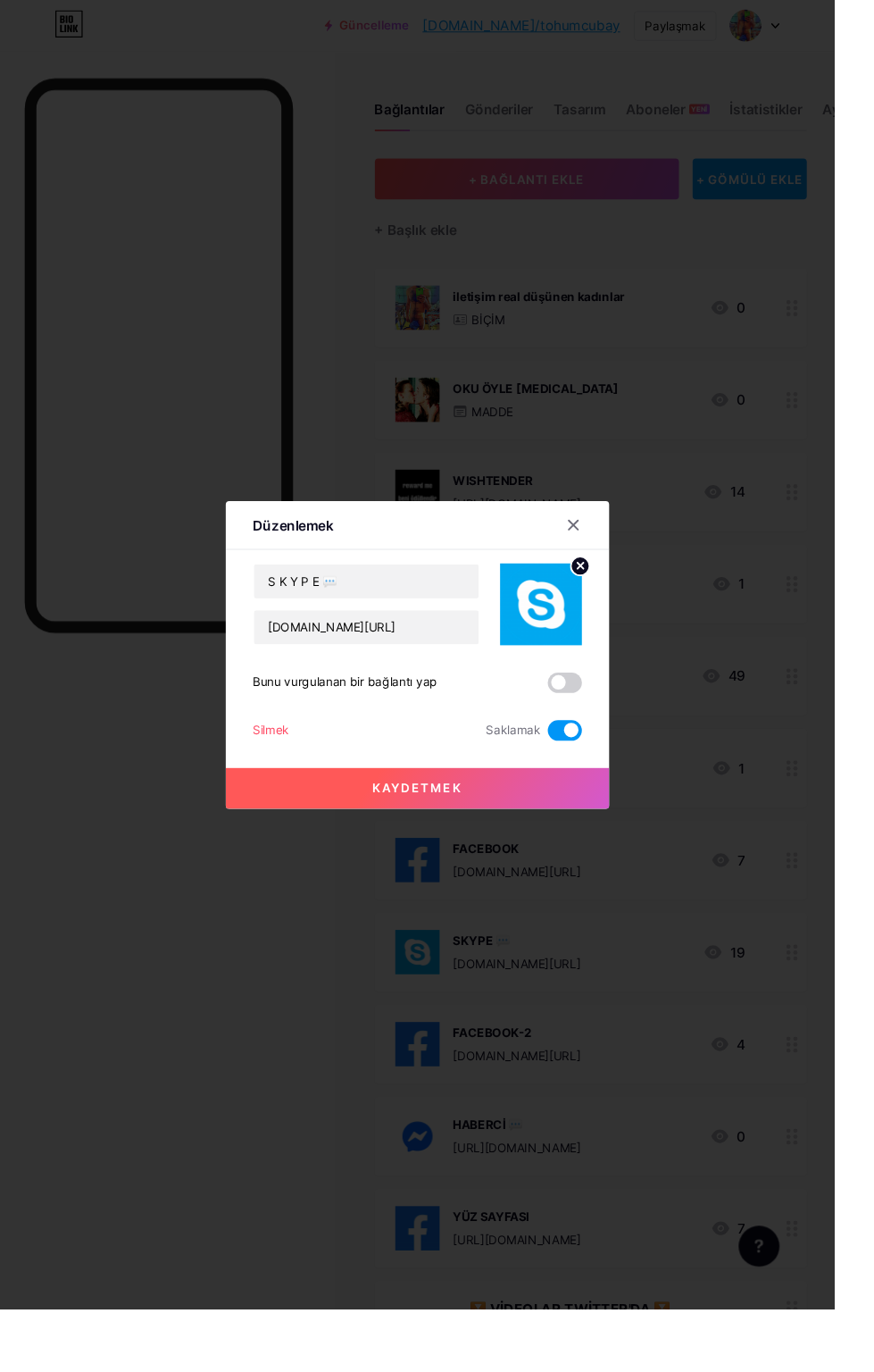 click at bounding box center (592, 765) 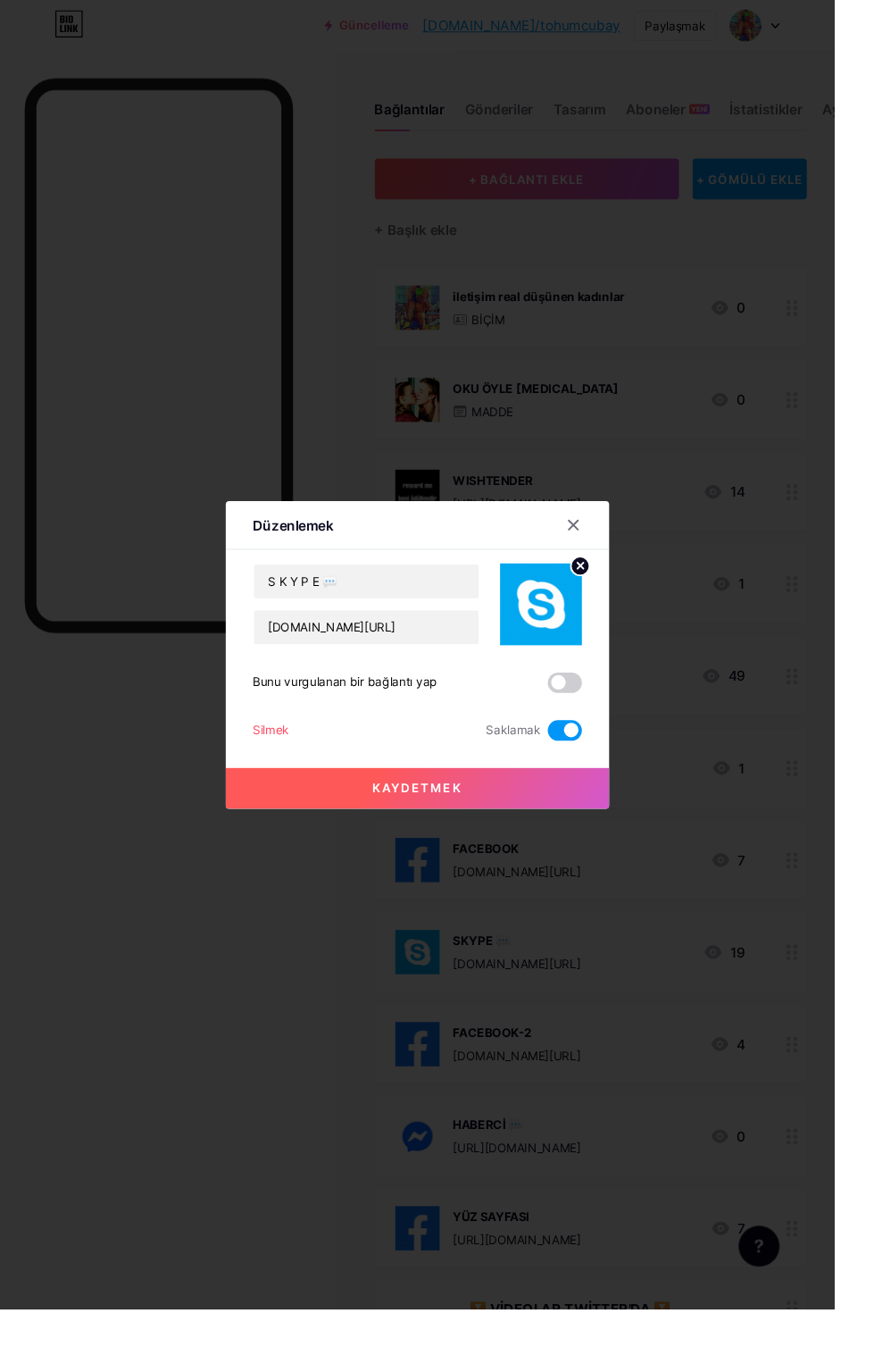 click at bounding box center [574, 770] 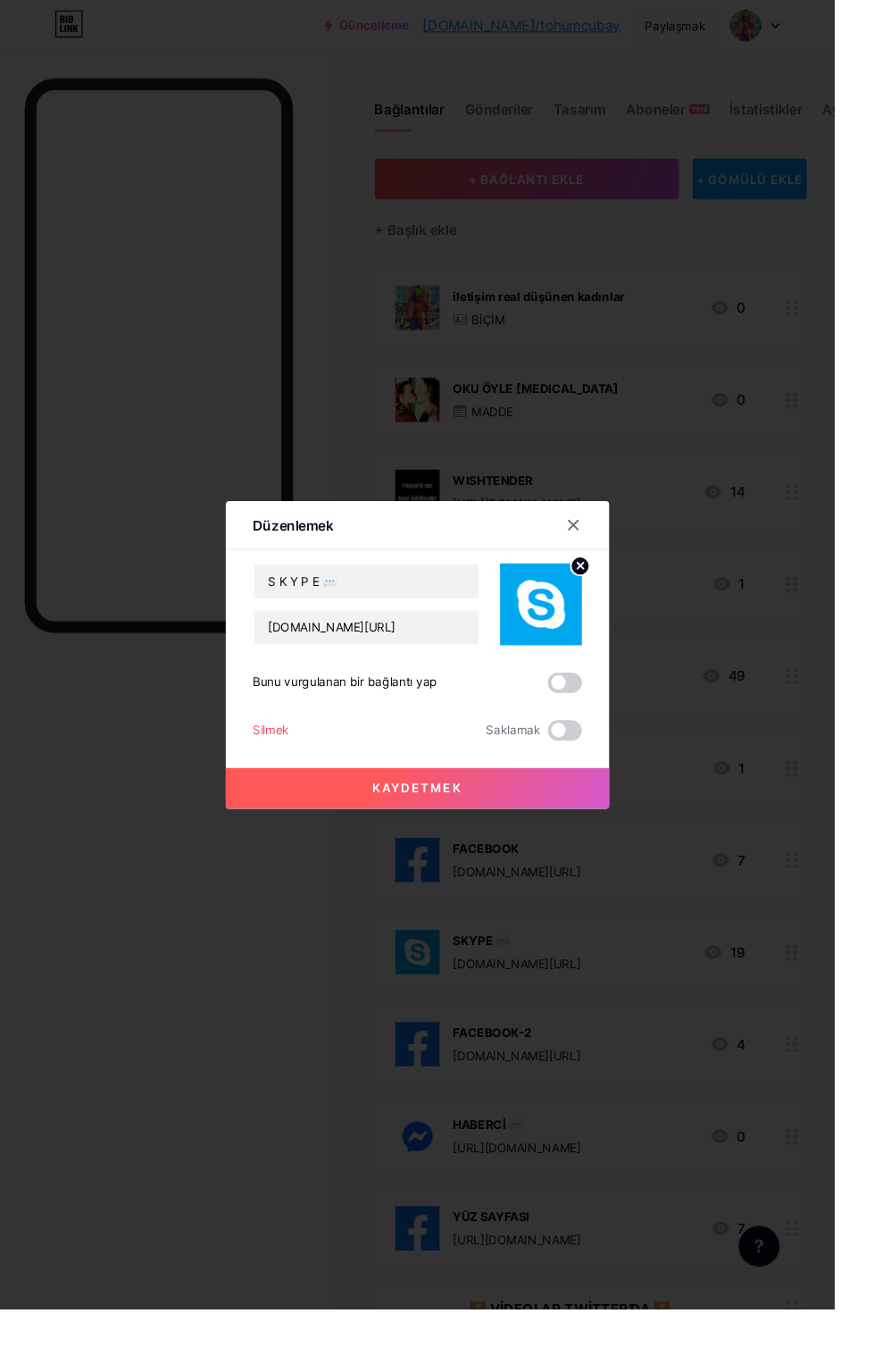 click on "Kaydetmek" at bounding box center (437, 826) 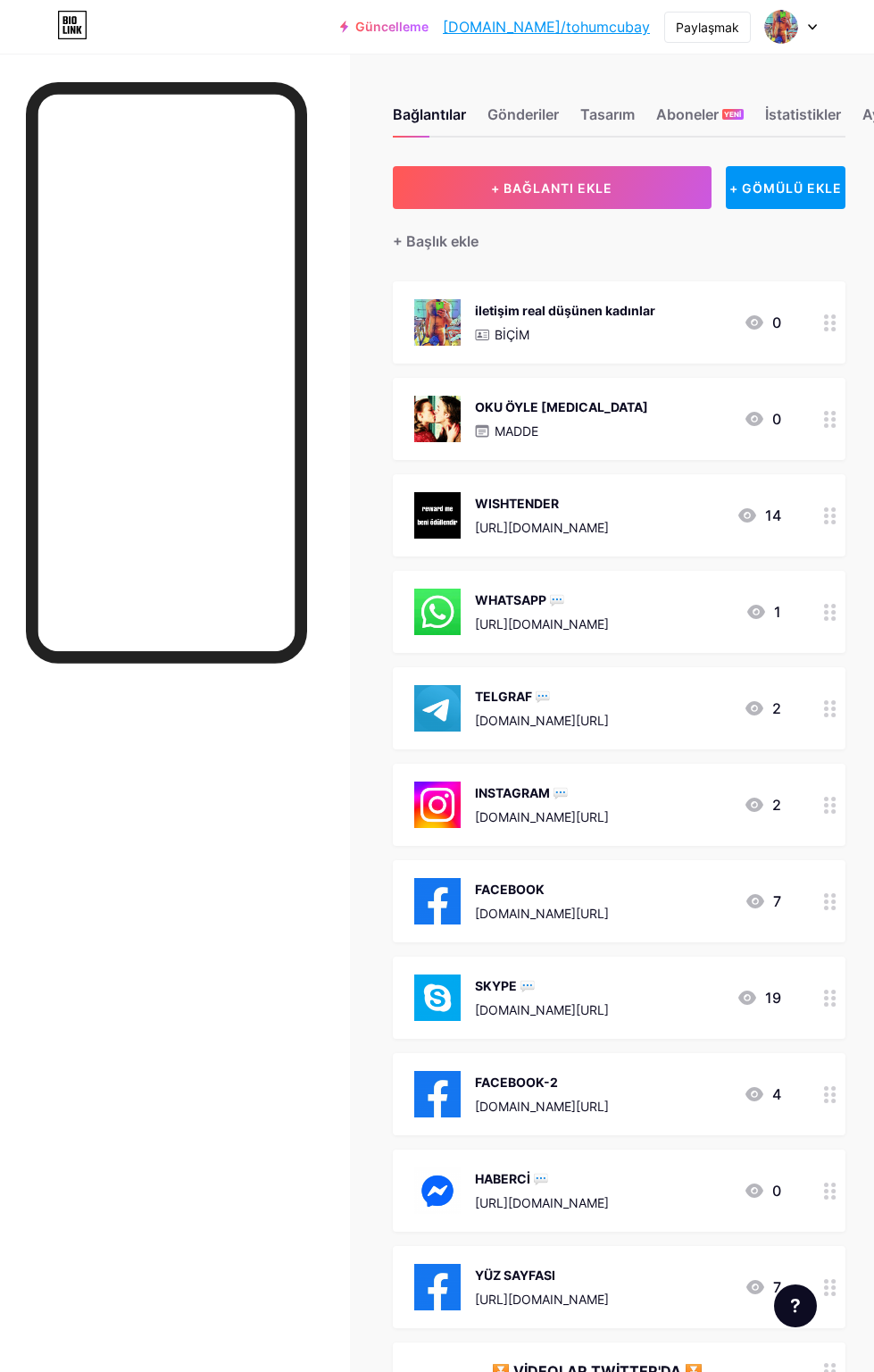 scroll, scrollTop: 0, scrollLeft: 0, axis: both 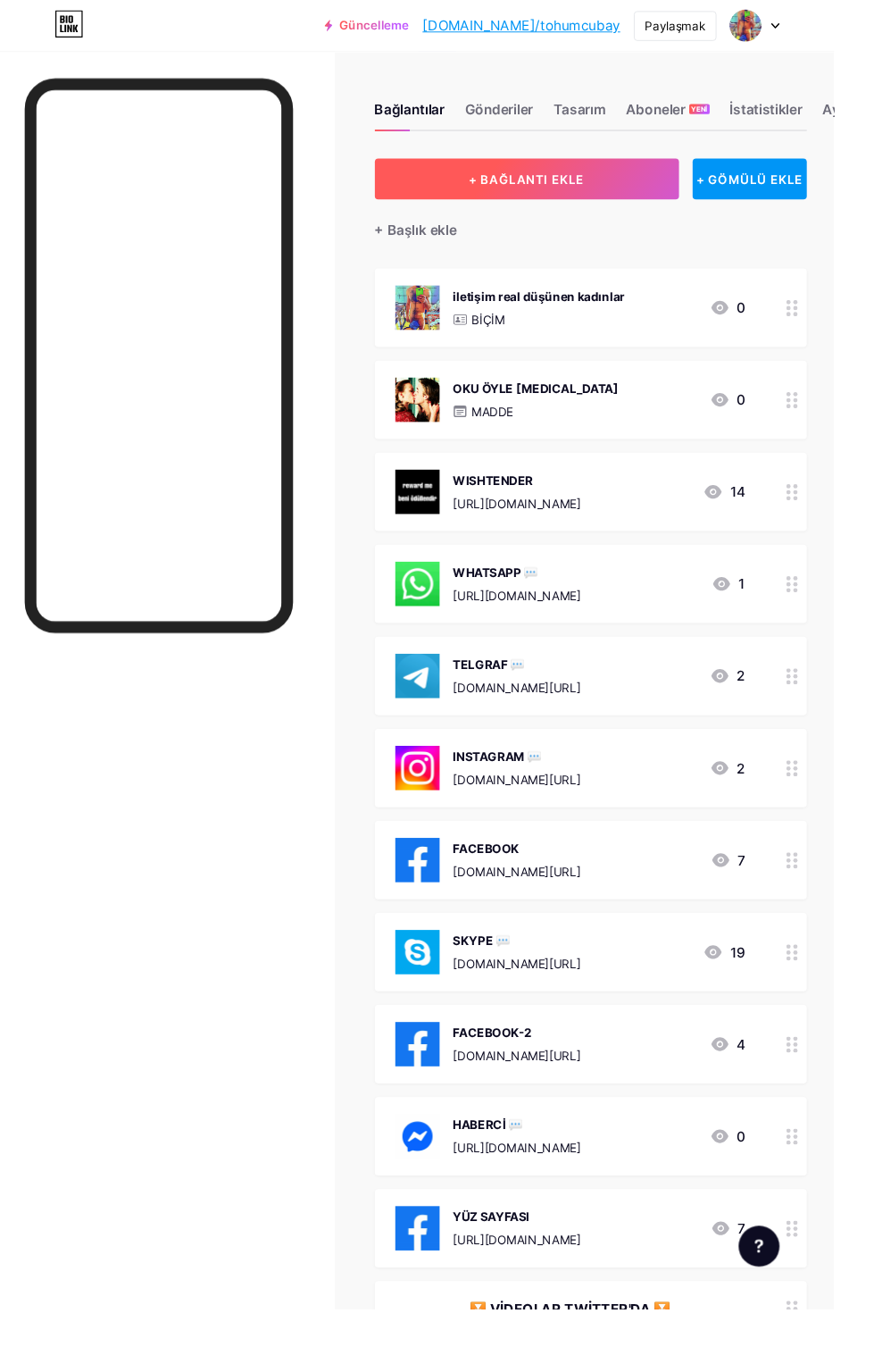 click on "+ BAĞLANTI EKLE" at bounding box center [552, 188] 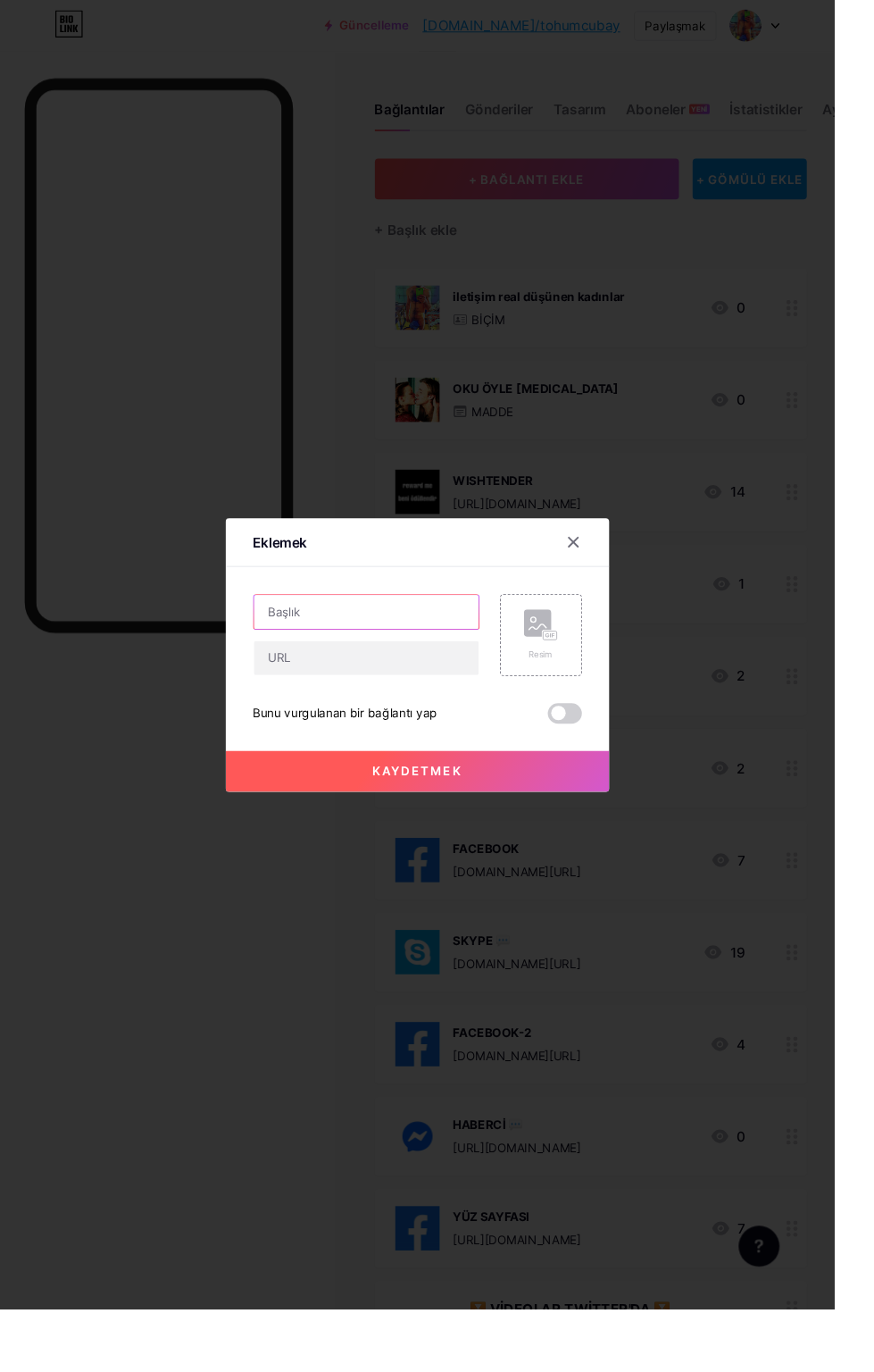 click at bounding box center (384, 641) 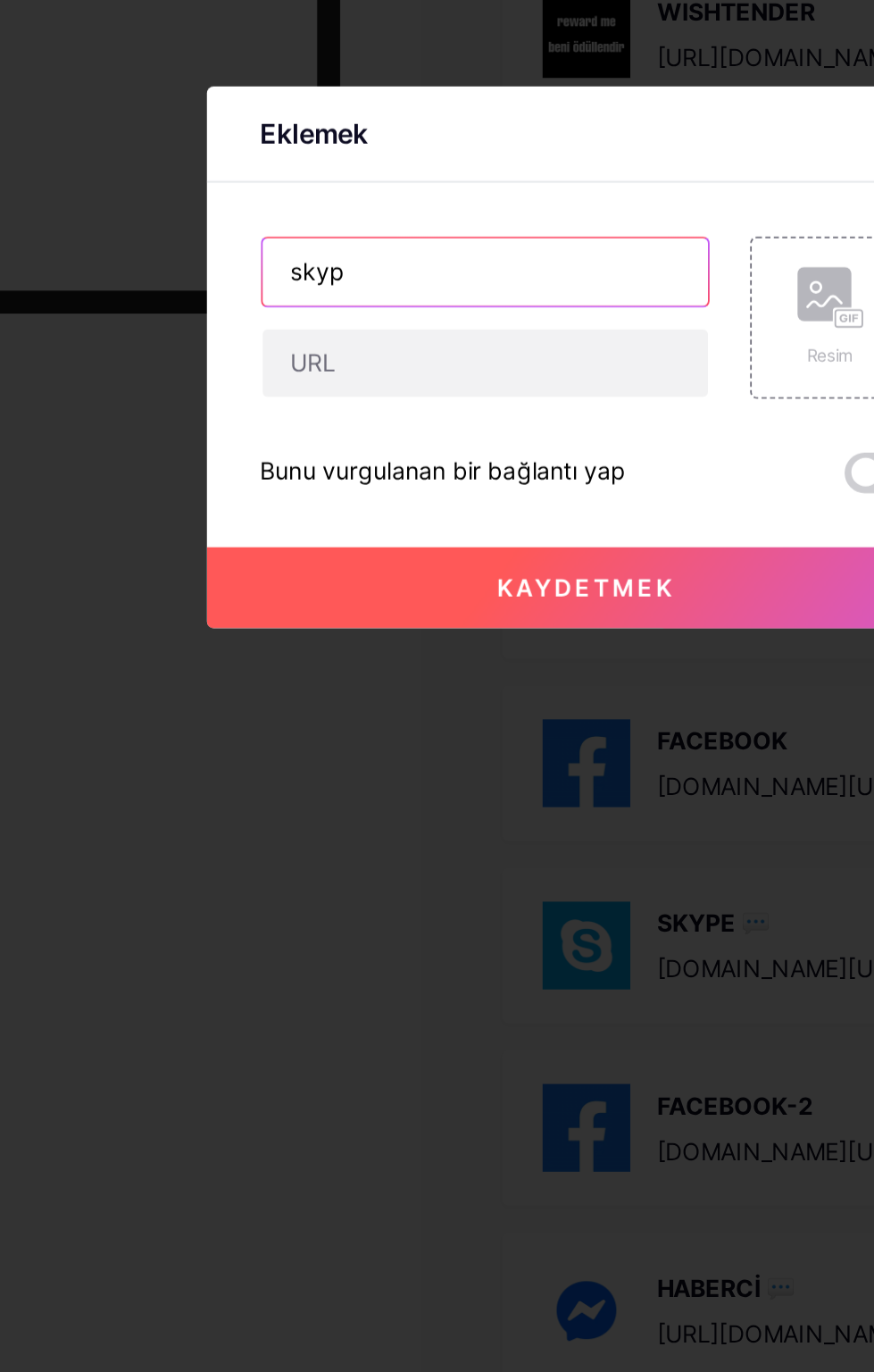 type on "skype" 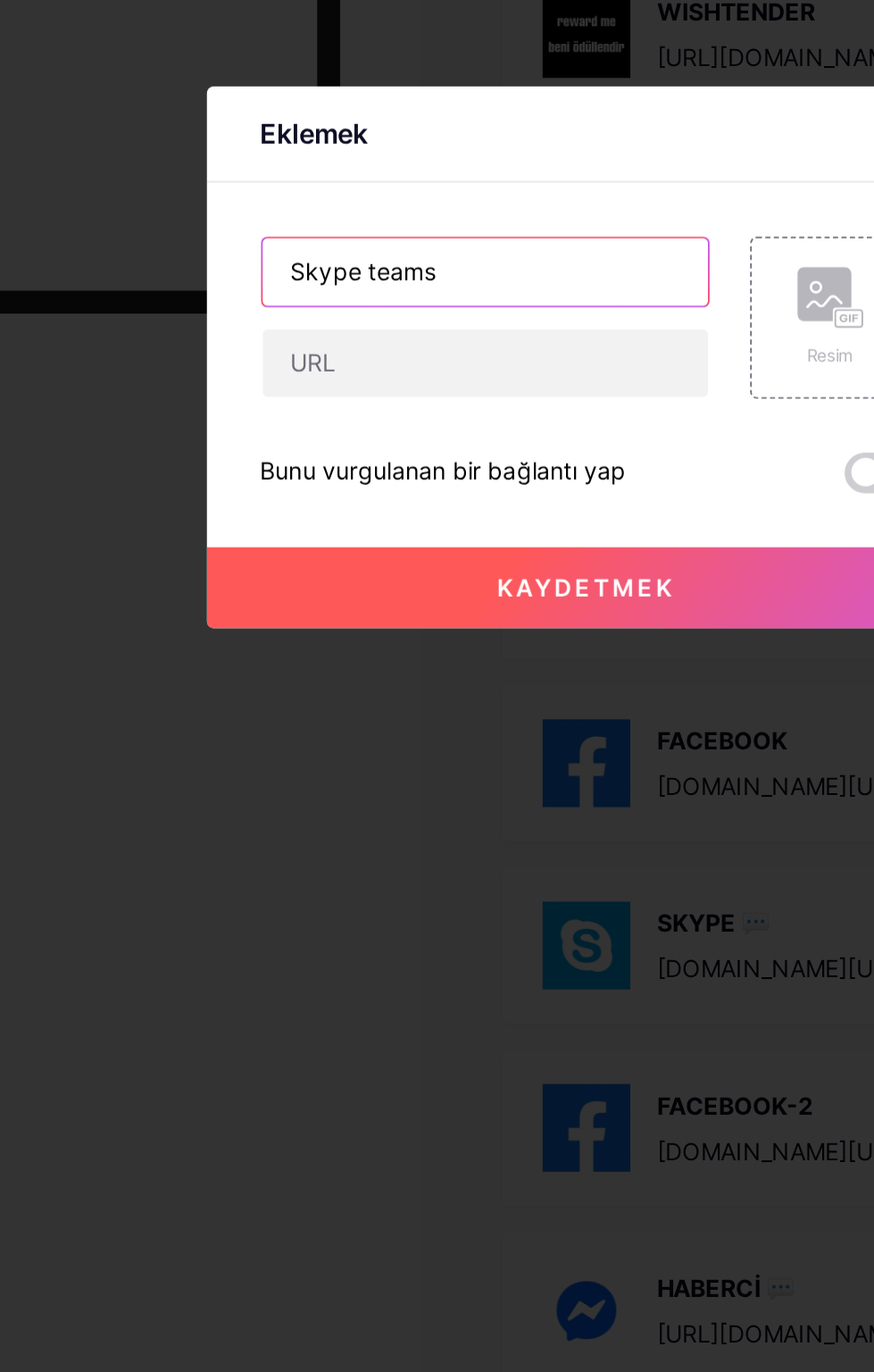 click on "Skype teams" at bounding box center [384, 641] 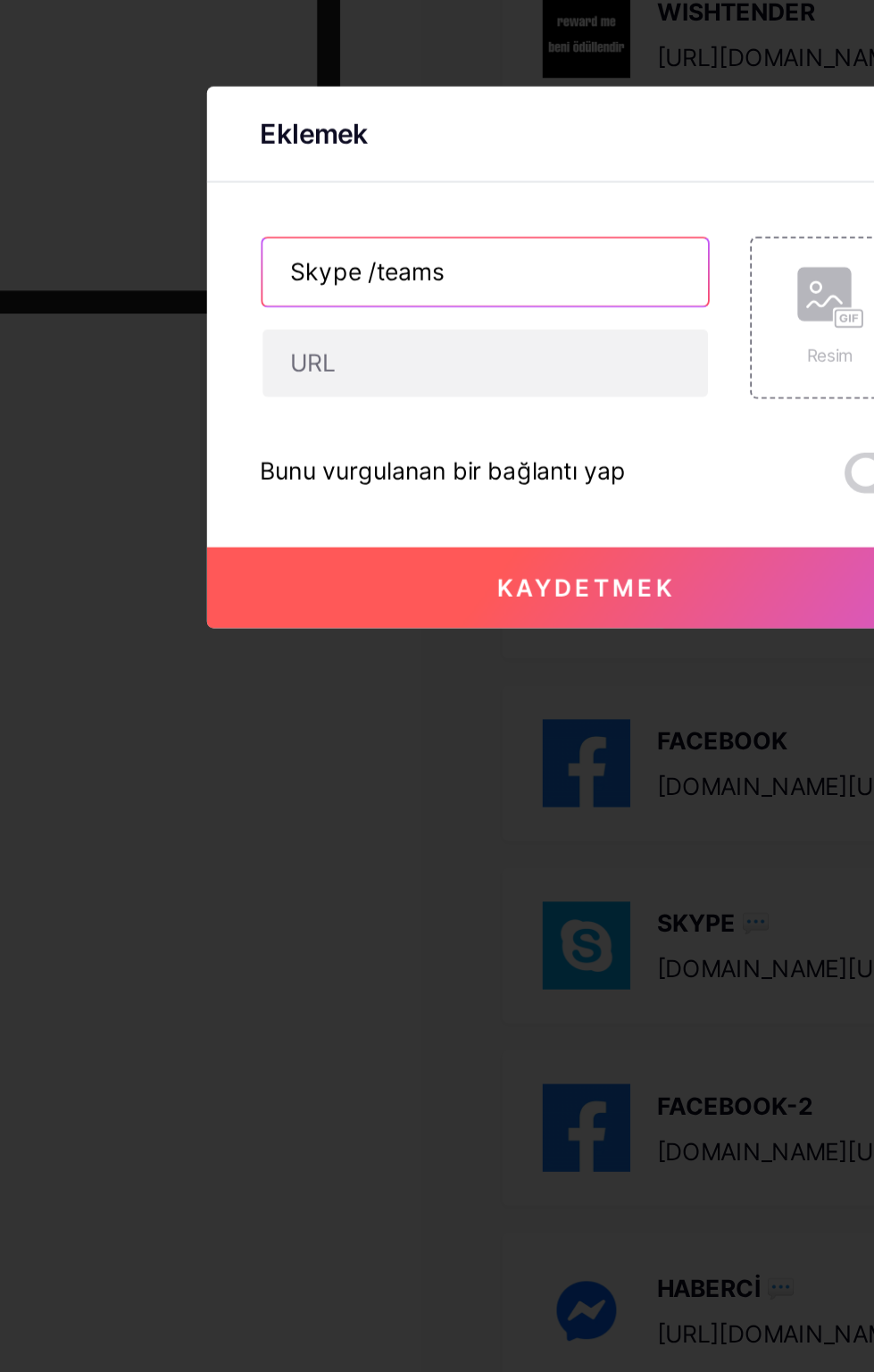 type on "Skype / teams" 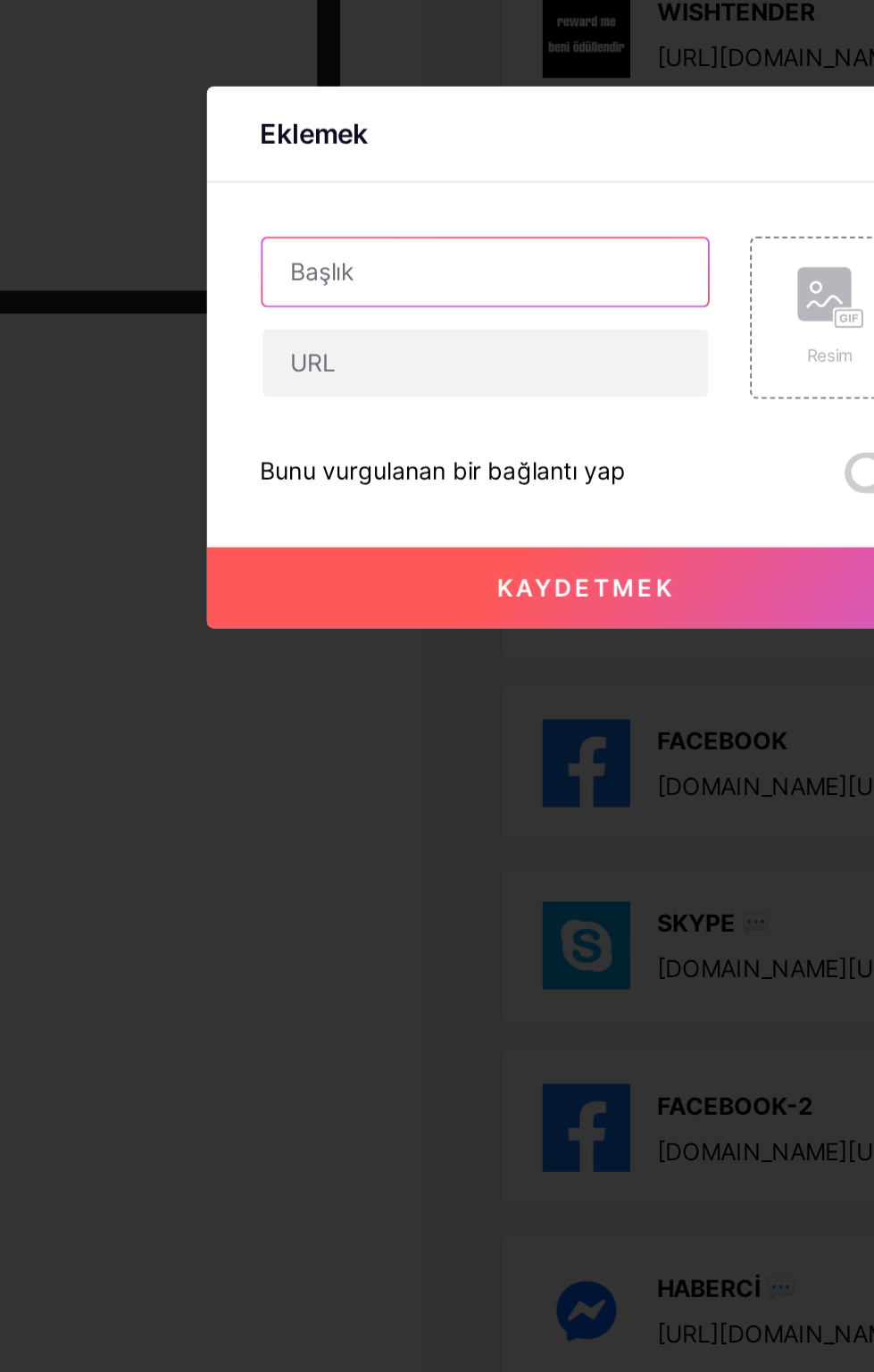 type on "skype / teams" 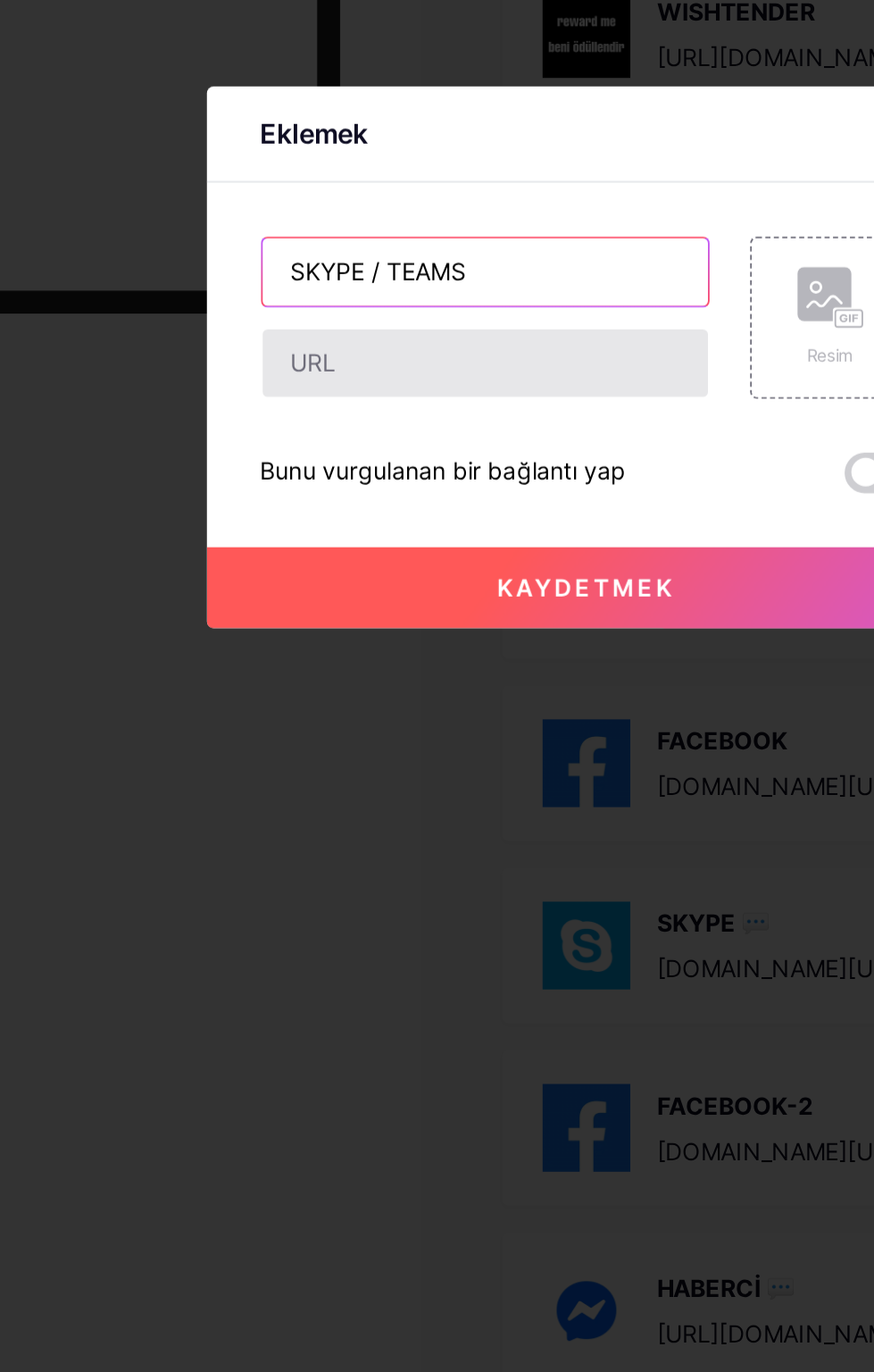 type on "SKYPE / TEAMS" 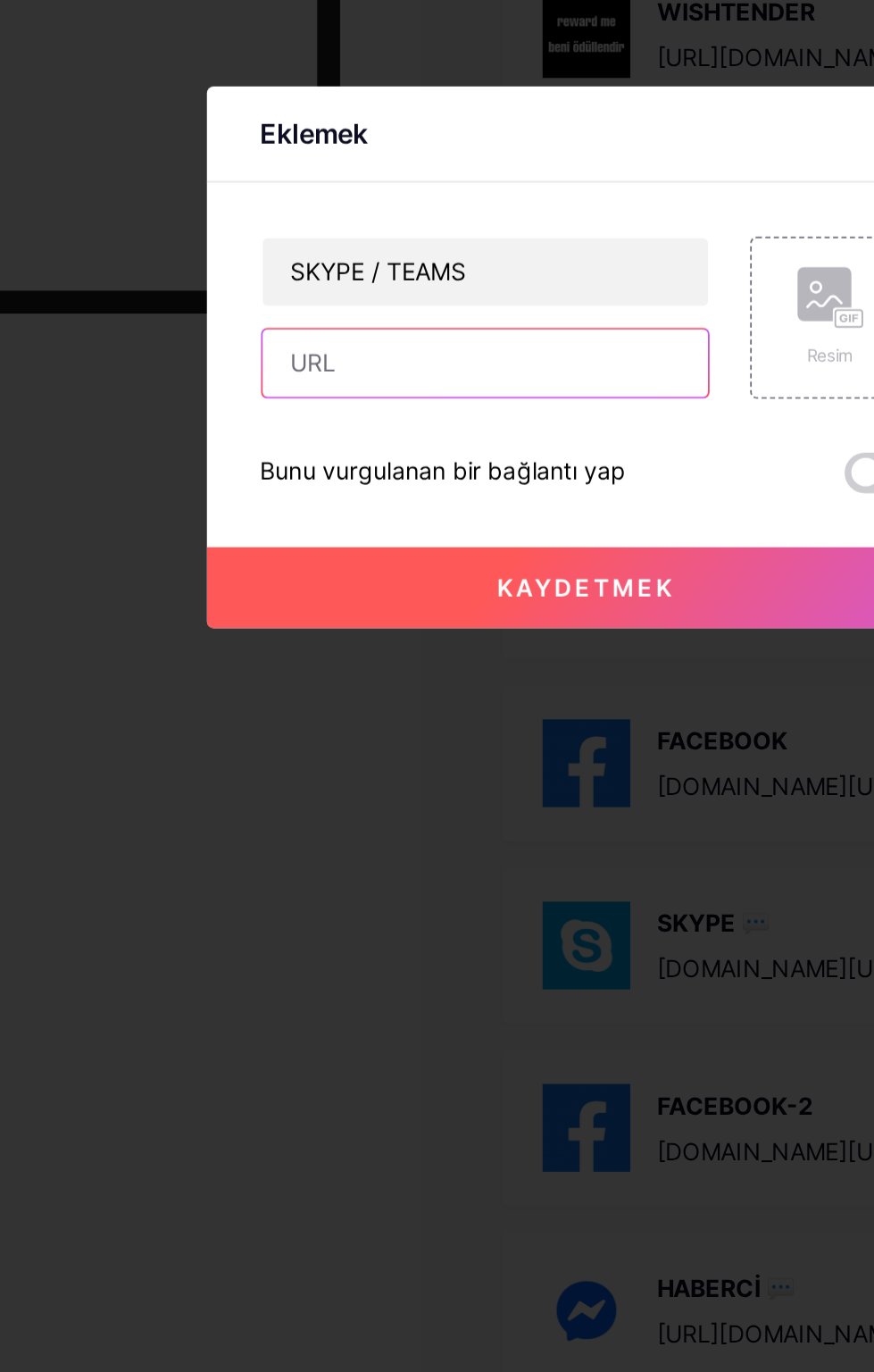 click at bounding box center (384, 690) 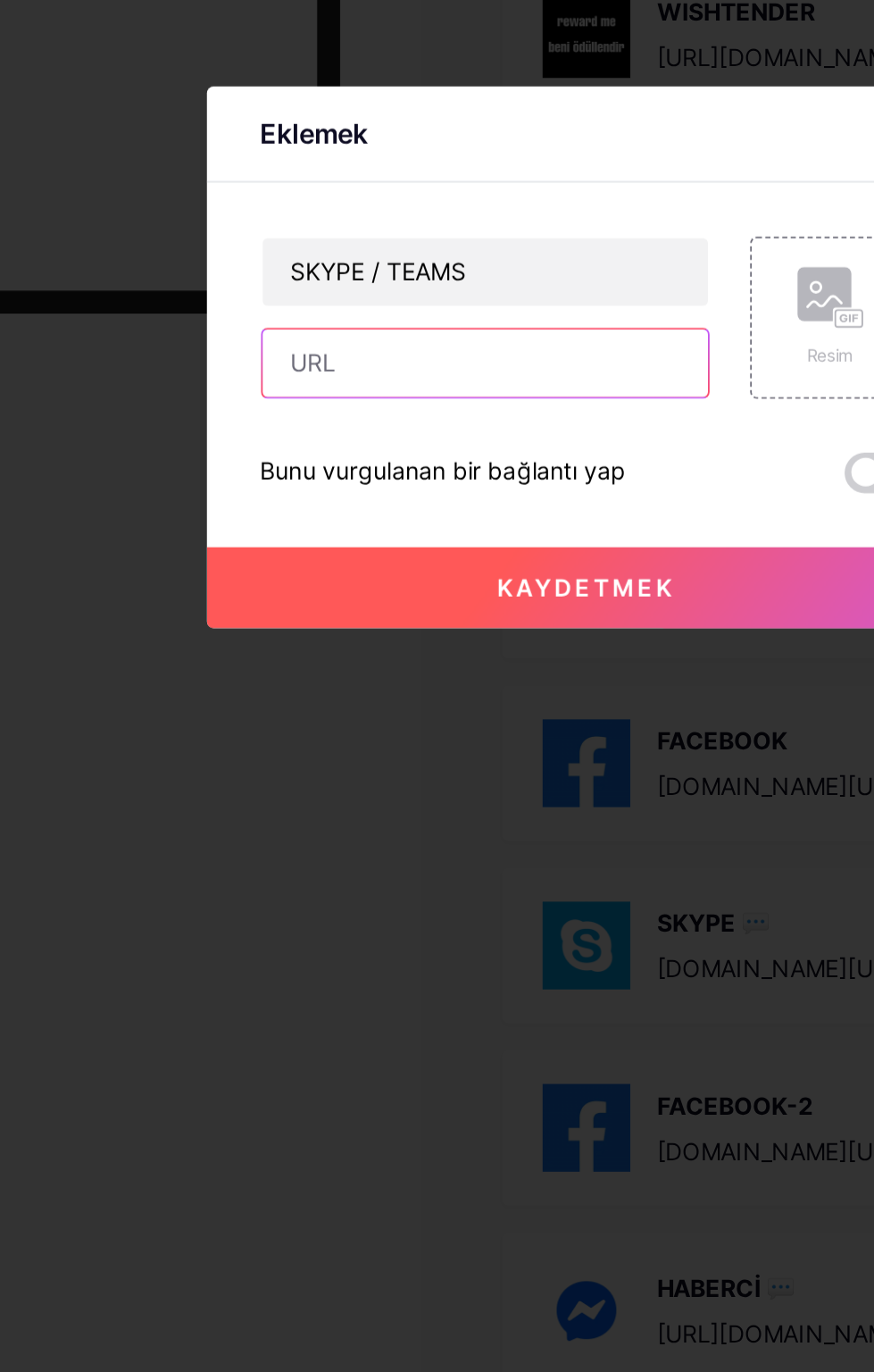 type on "Hi! Join my chat in Microsoft Teams: https://teams.live.com/l/invite/FEA4-YtRnxLEoX45QM?v=g1" 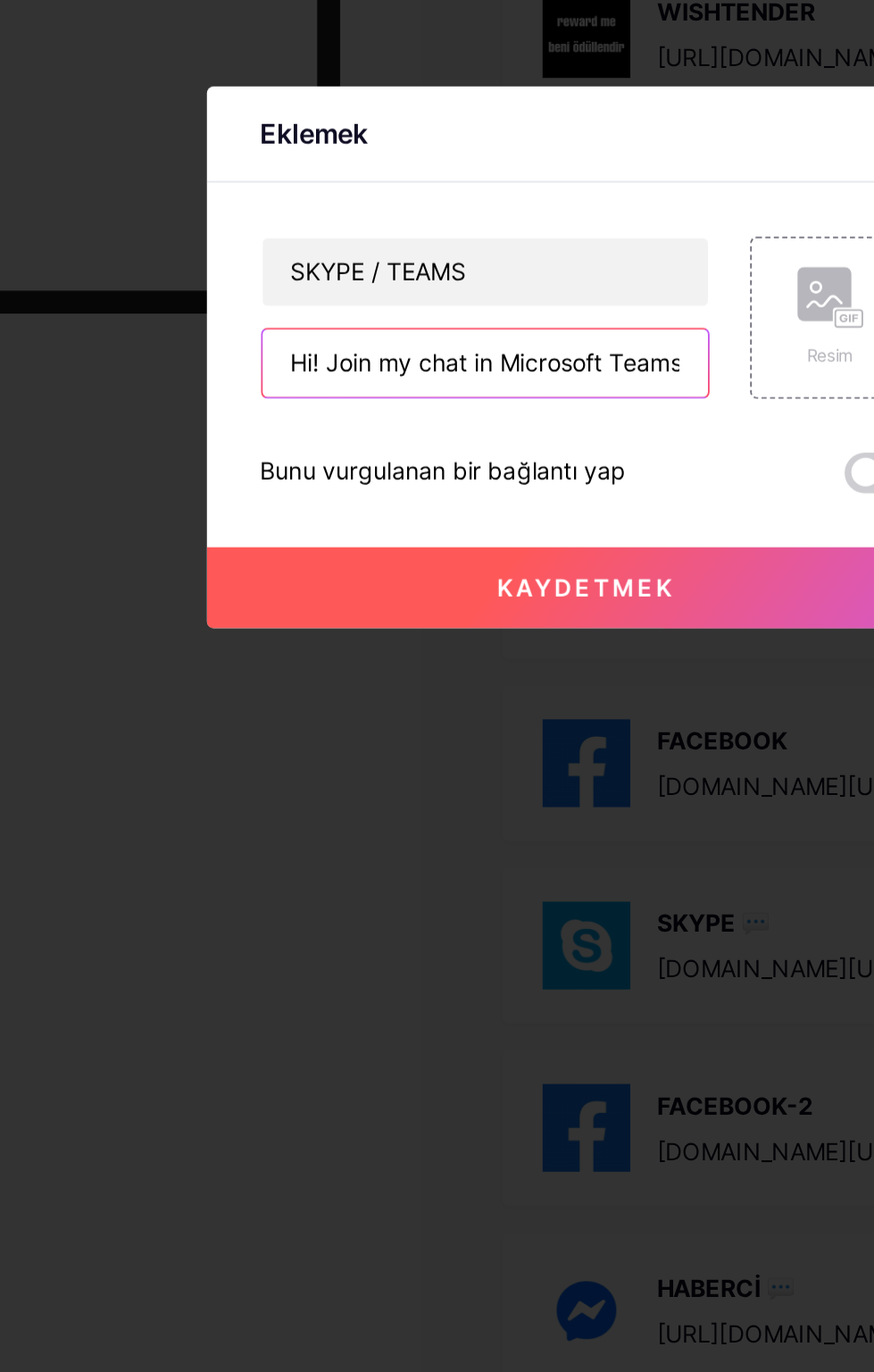 scroll, scrollTop: 0, scrollLeft: 361, axis: horizontal 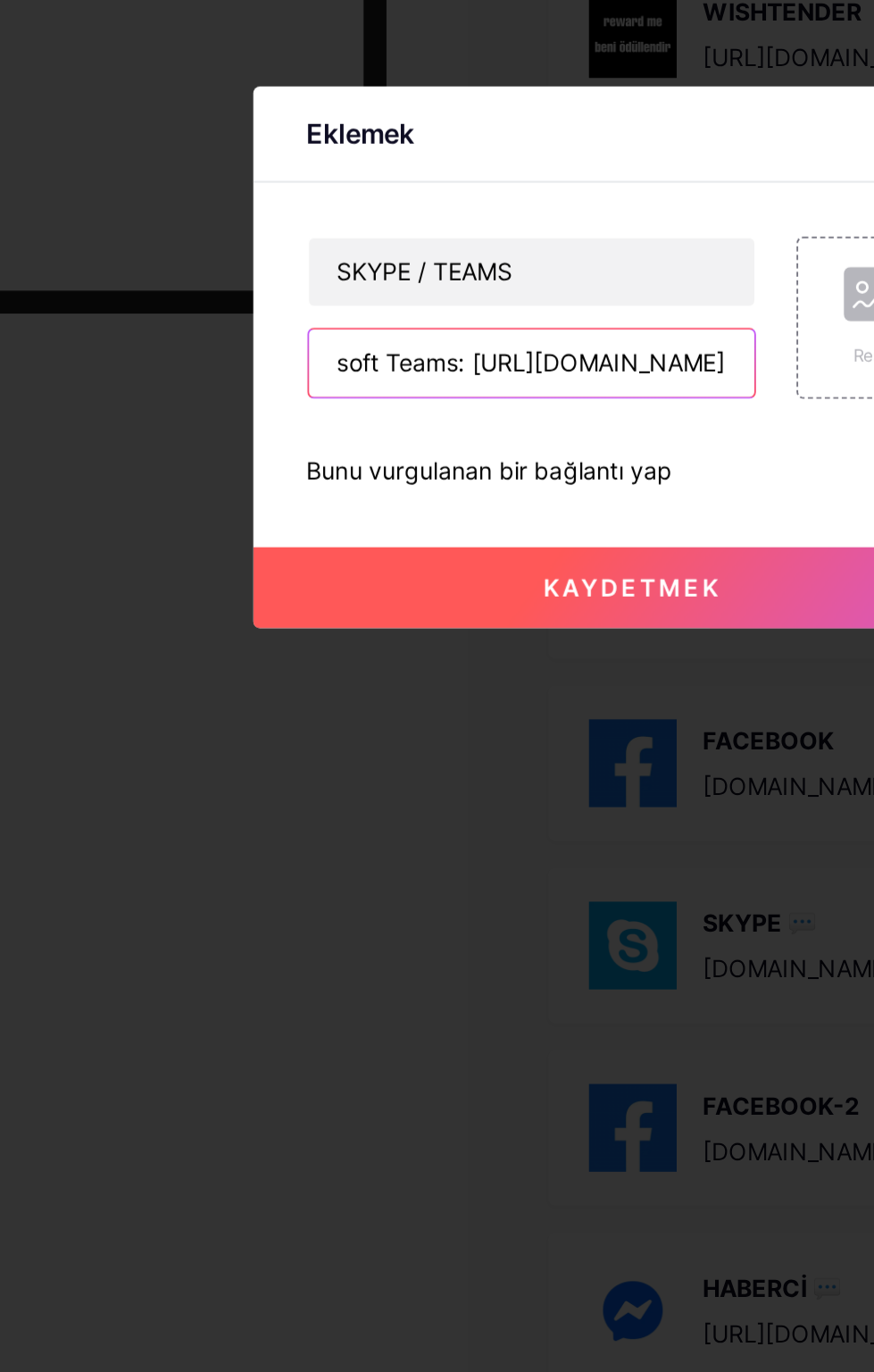 click on "Hi! Join my chat in Microsoft Teams: https://teams.live.com/l/invite/FEA4-YtRnxLEoX45QM?v=g1" at bounding box center [384, 690] 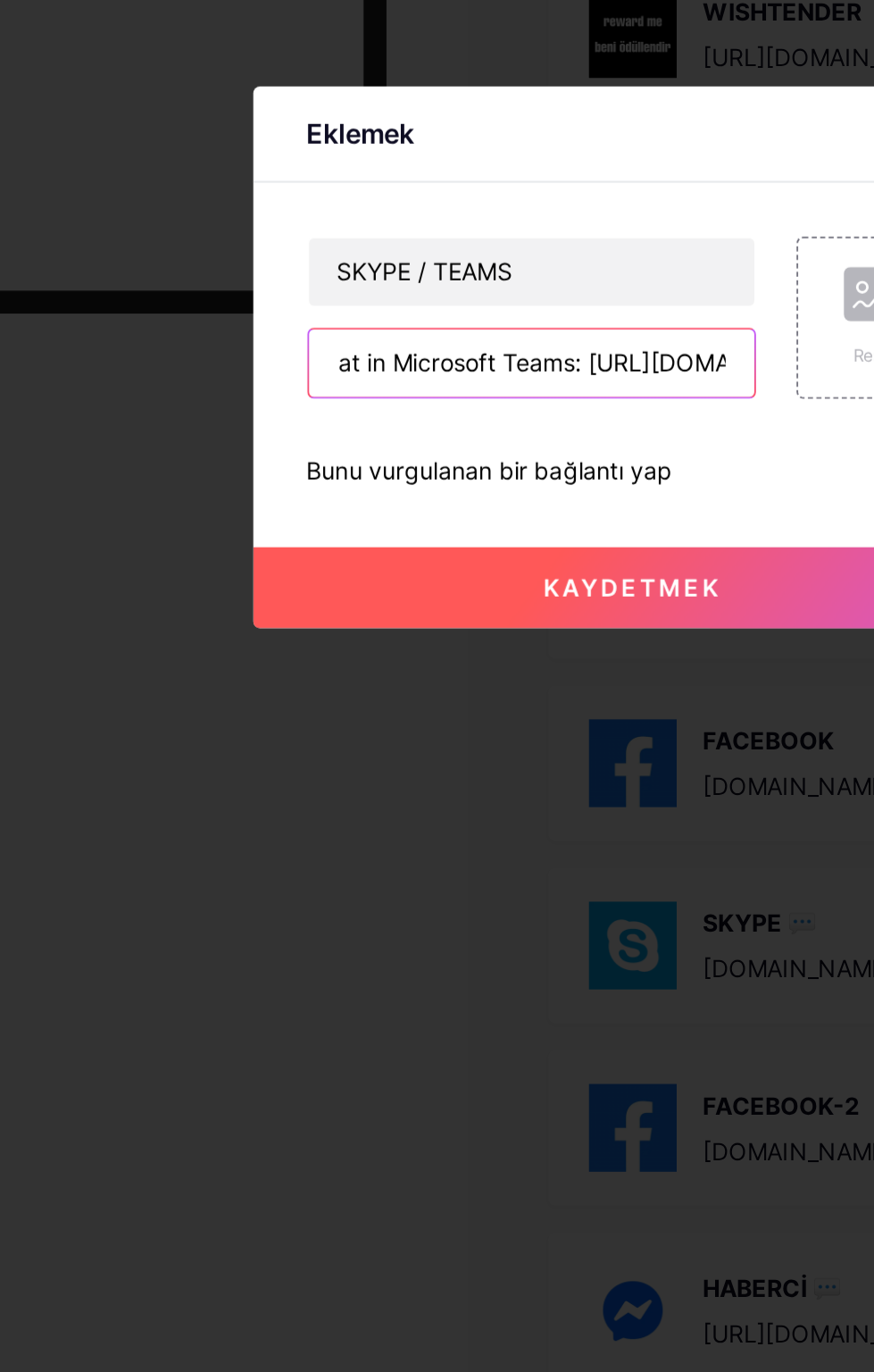 scroll, scrollTop: 0, scrollLeft: 0, axis: both 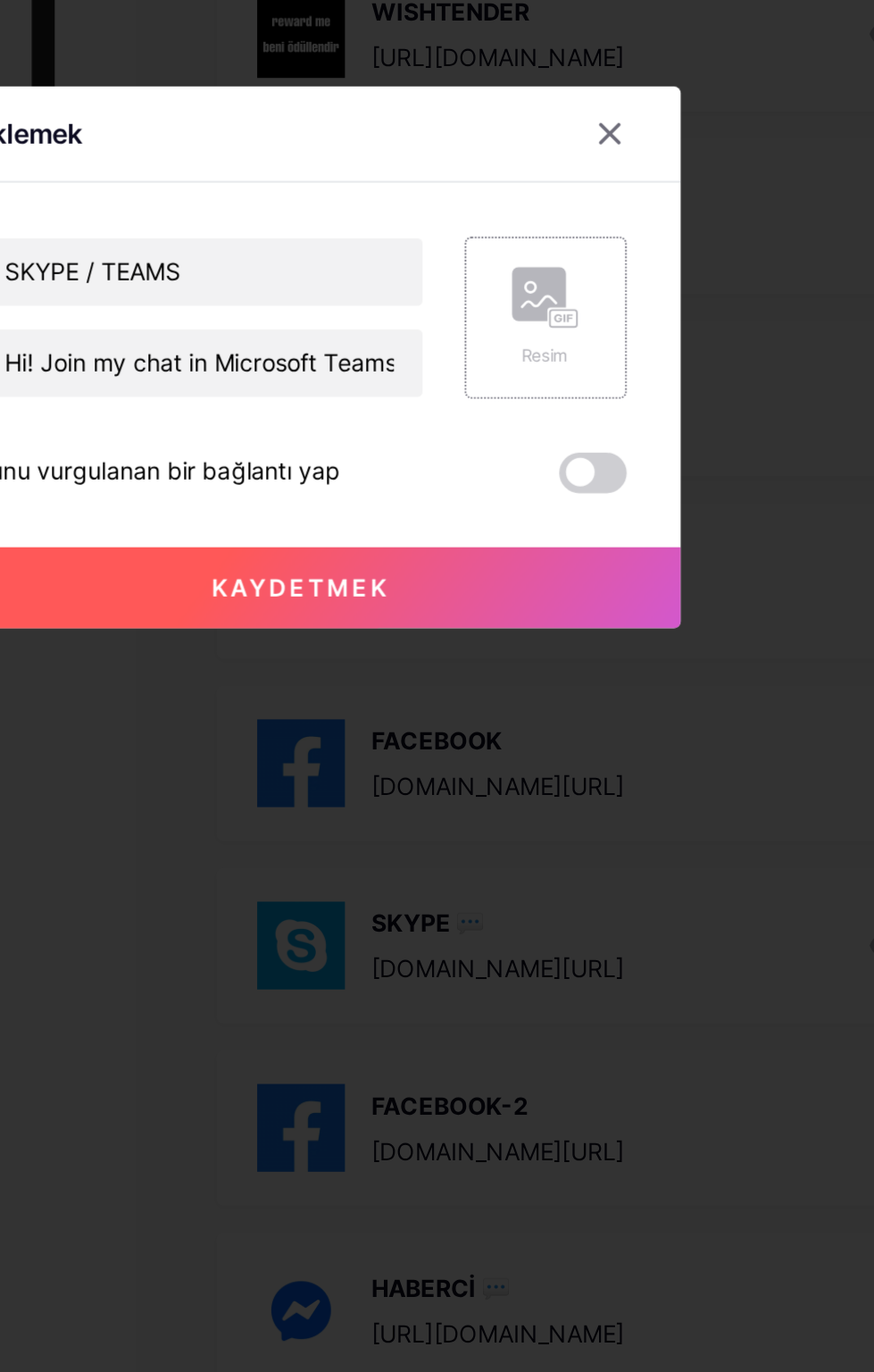 click 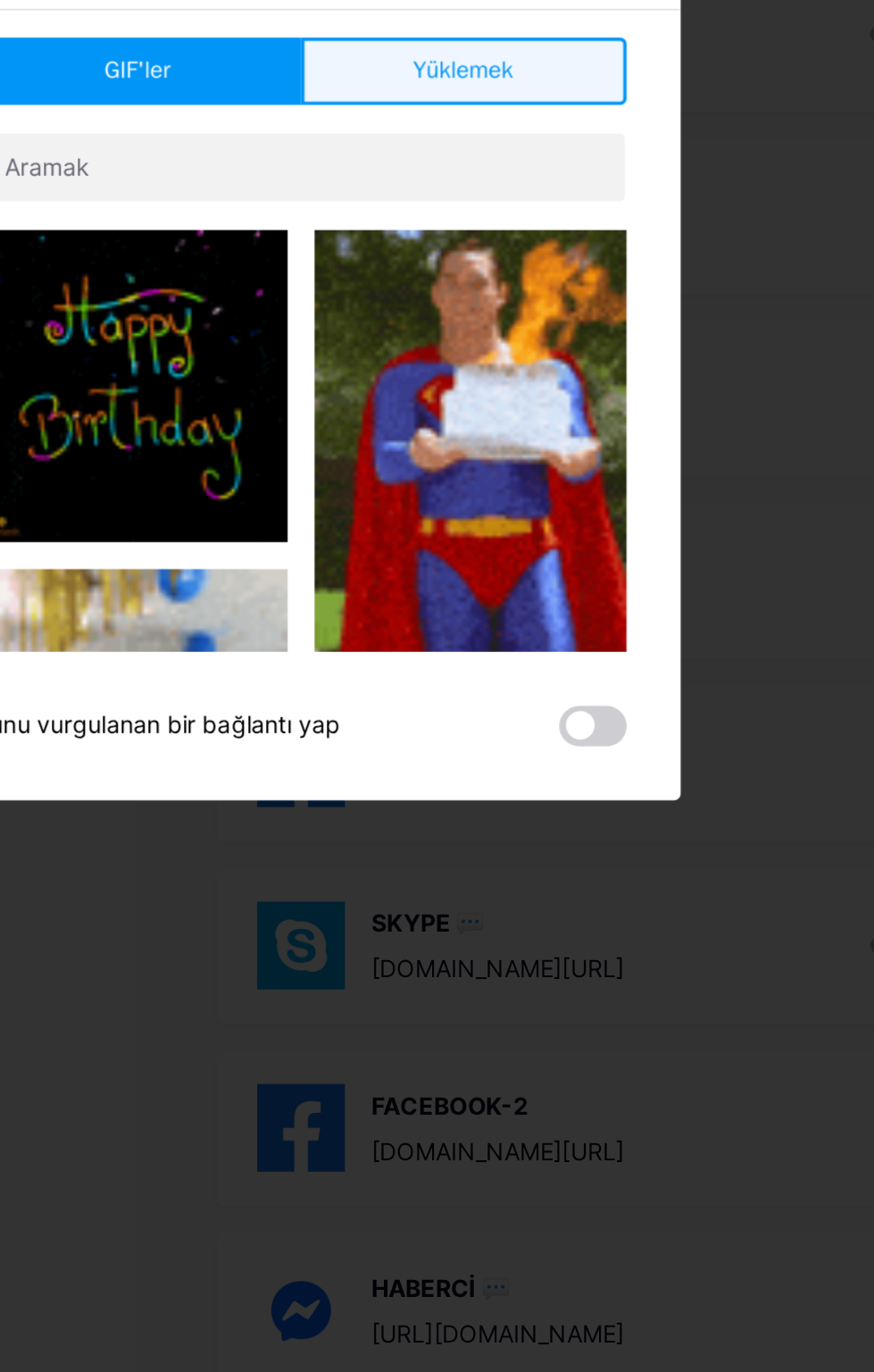 click on "Yüklemek" at bounding box center (522, 534) 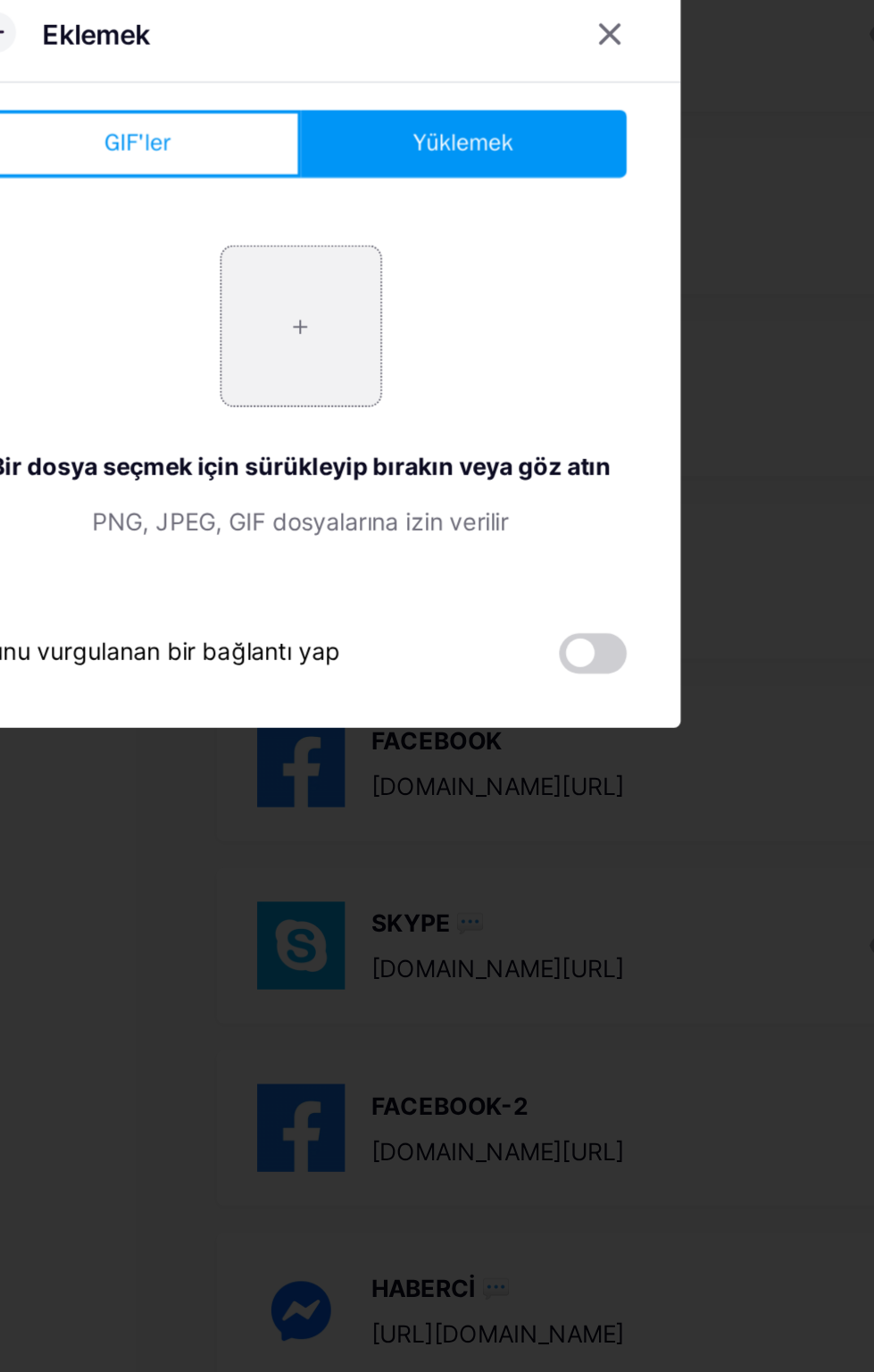 click at bounding box center (437, 670) 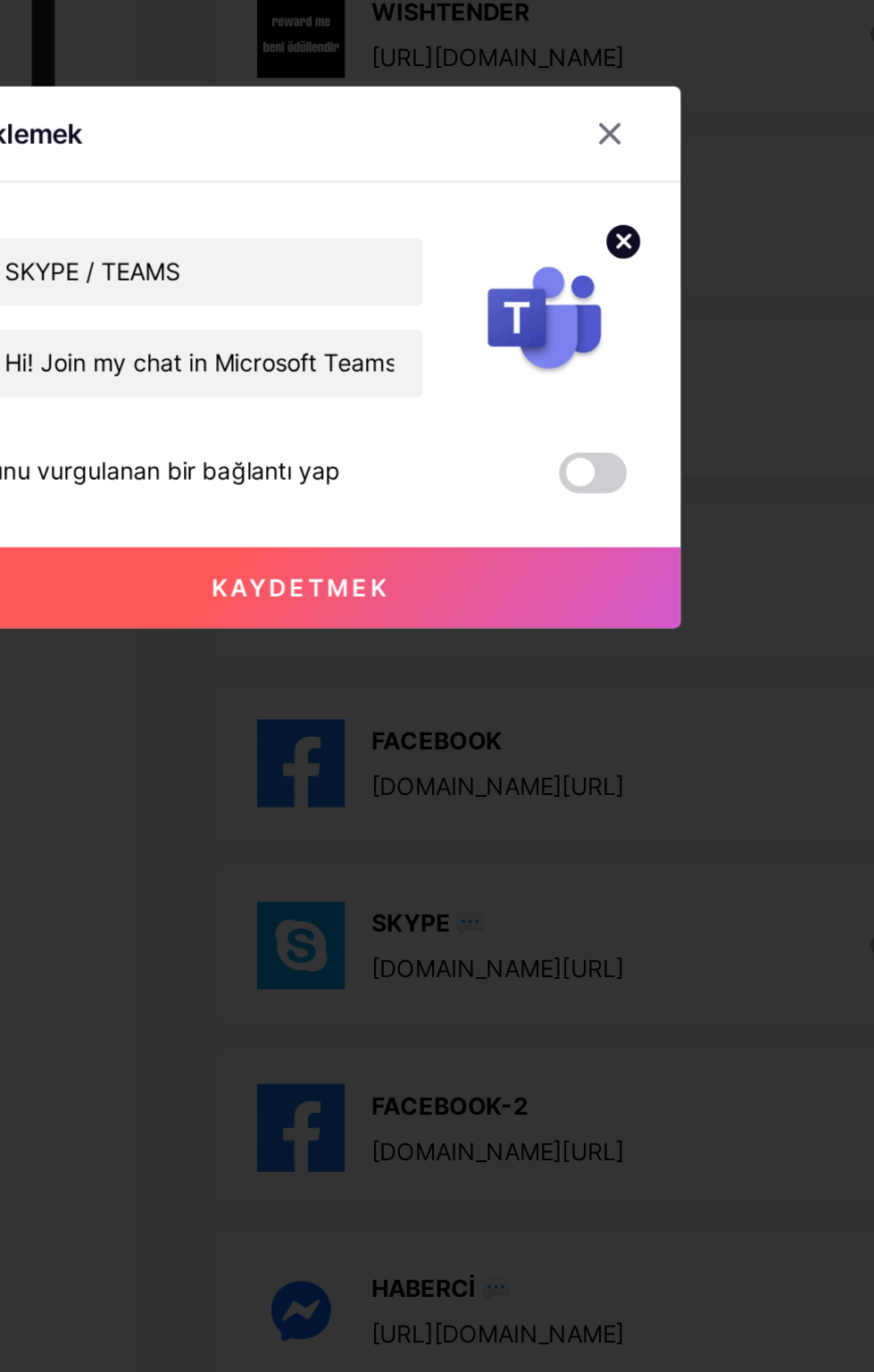click on "Kaydetmek" at bounding box center [437, 808] 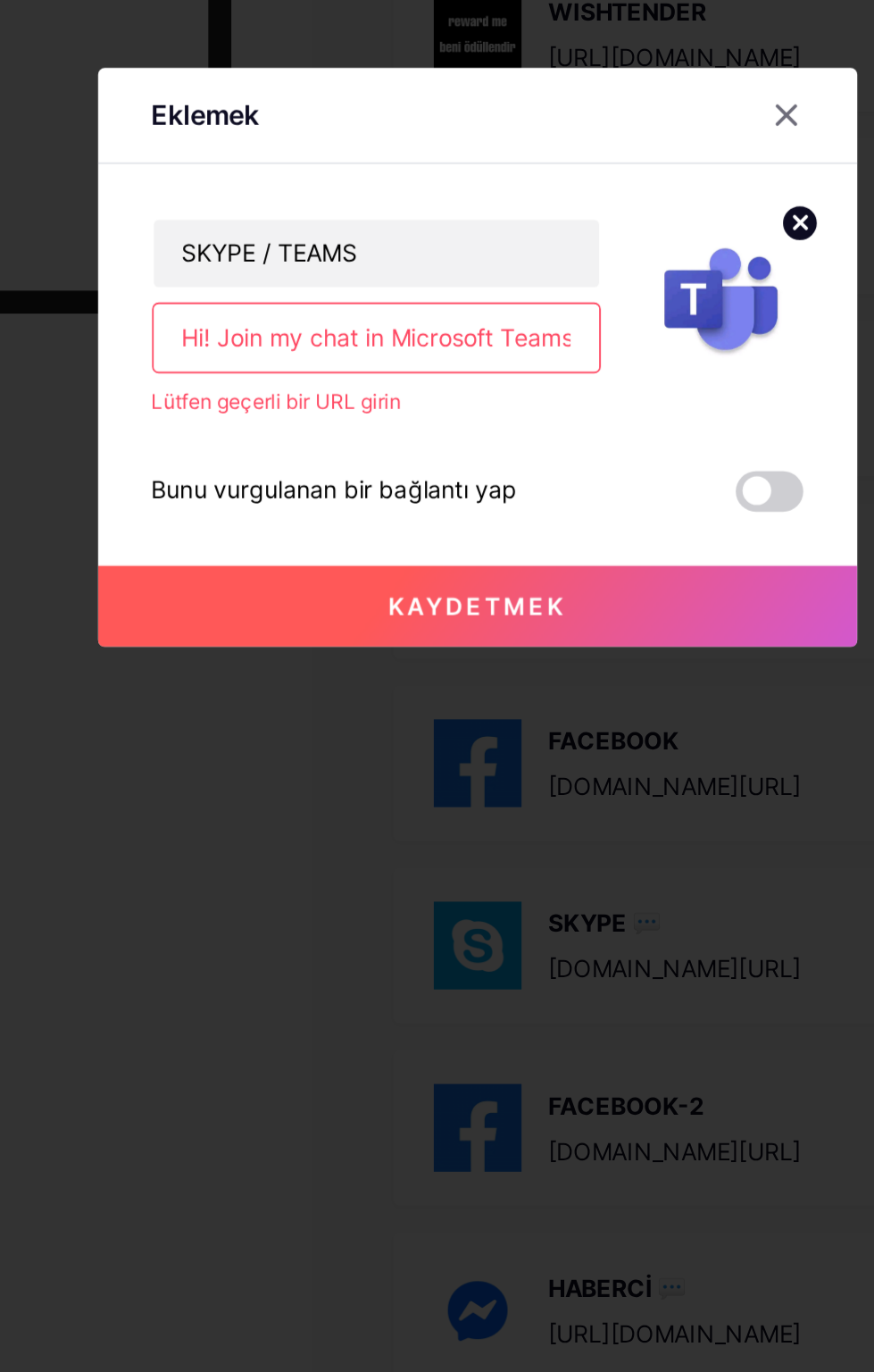 click on "Hi! Join my chat in Microsoft Teams: https://teams.live.com/l/invite/FEA4-YtRnxLEoX45QM?v=g1" at bounding box center [384, 676] 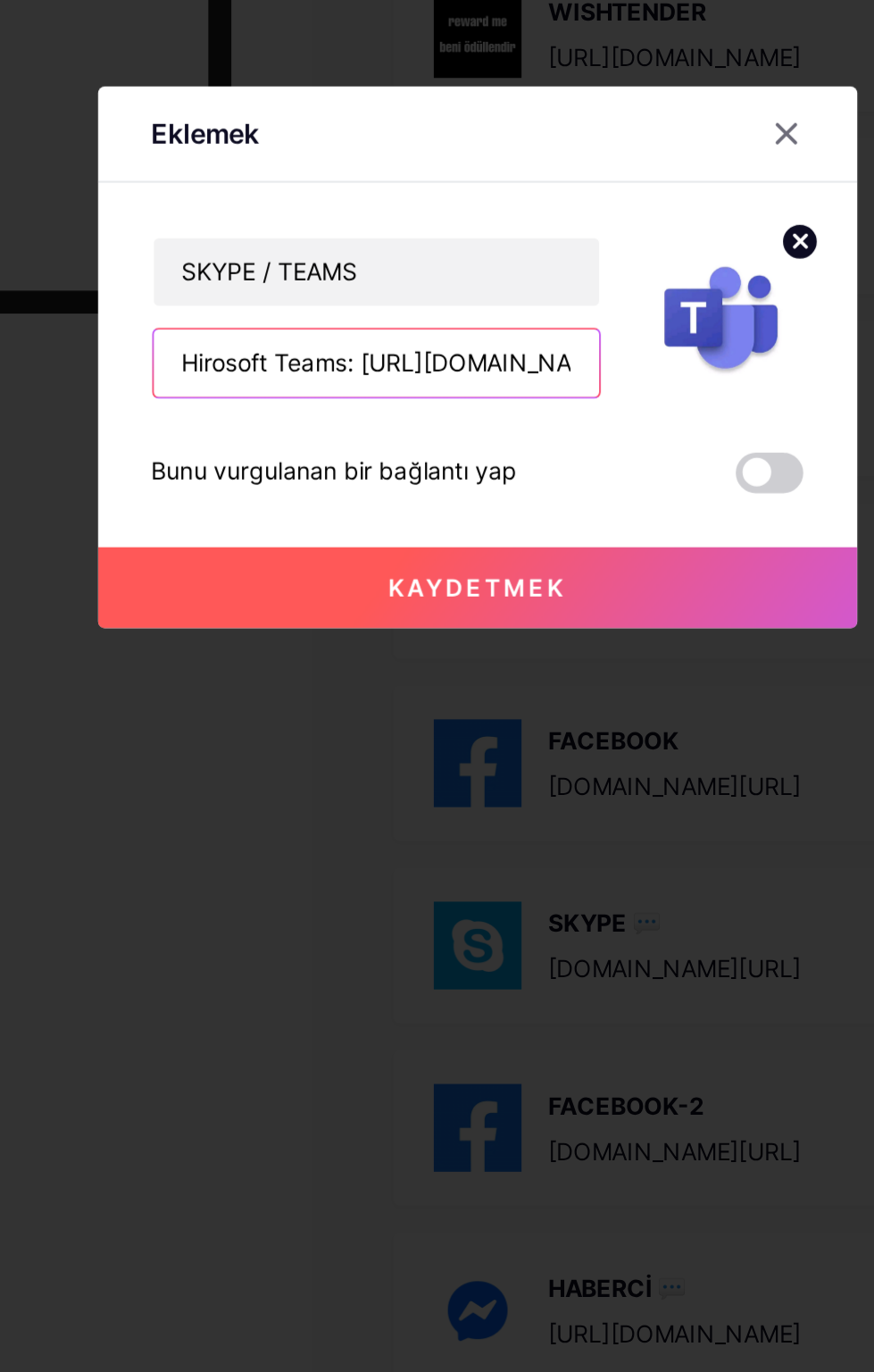 click on "Hirosoft Teams: https://teams.live.com/l/invite/FEA4-YtRnxLEoX45QM?v=g1" at bounding box center [384, 690] 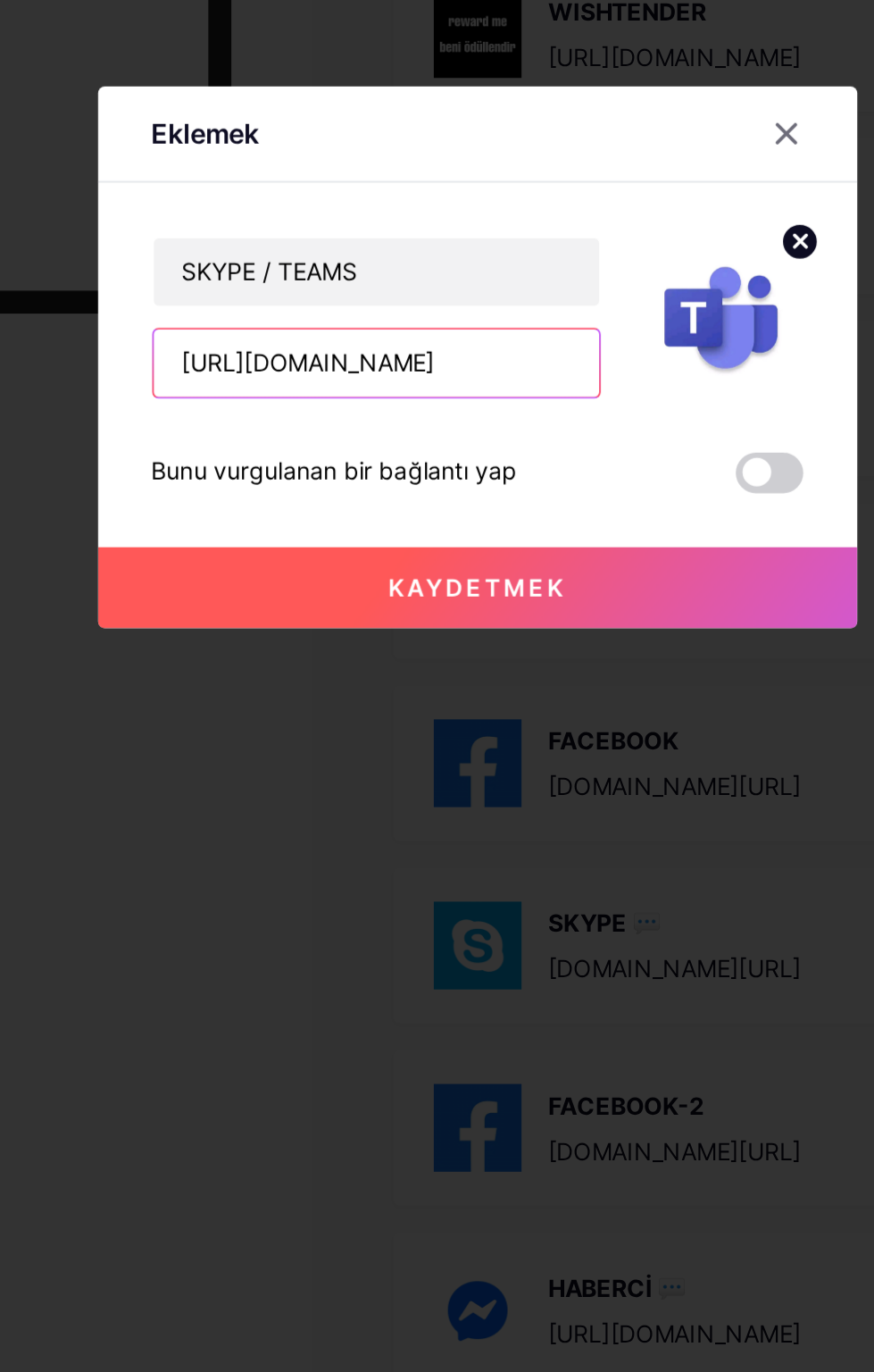 type on "https://teams.live.com/l/invite/FEA4-YtRnxLEoX45QM?v=g1" 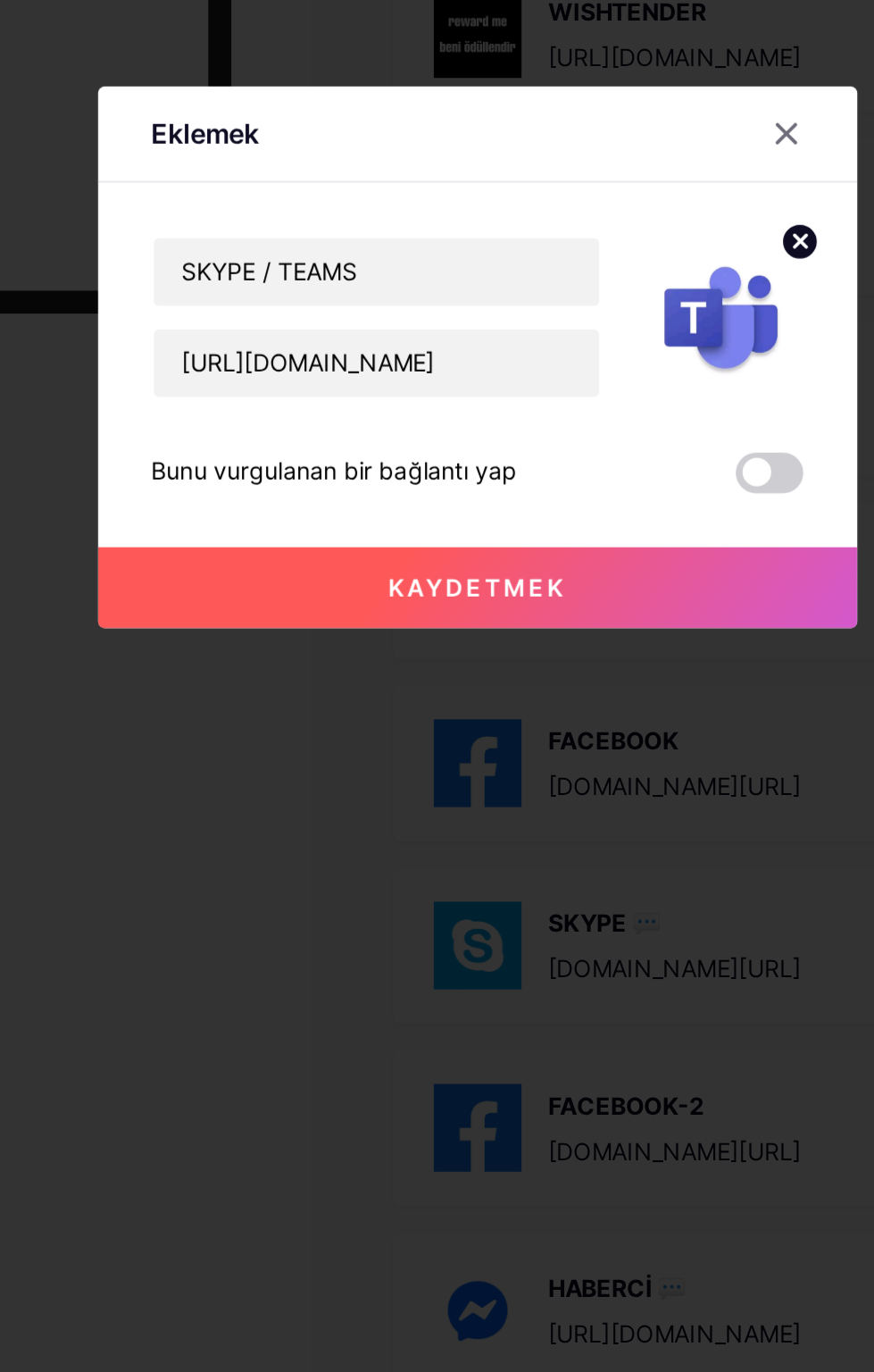 click on "Kaydetmek" at bounding box center [437, 807] 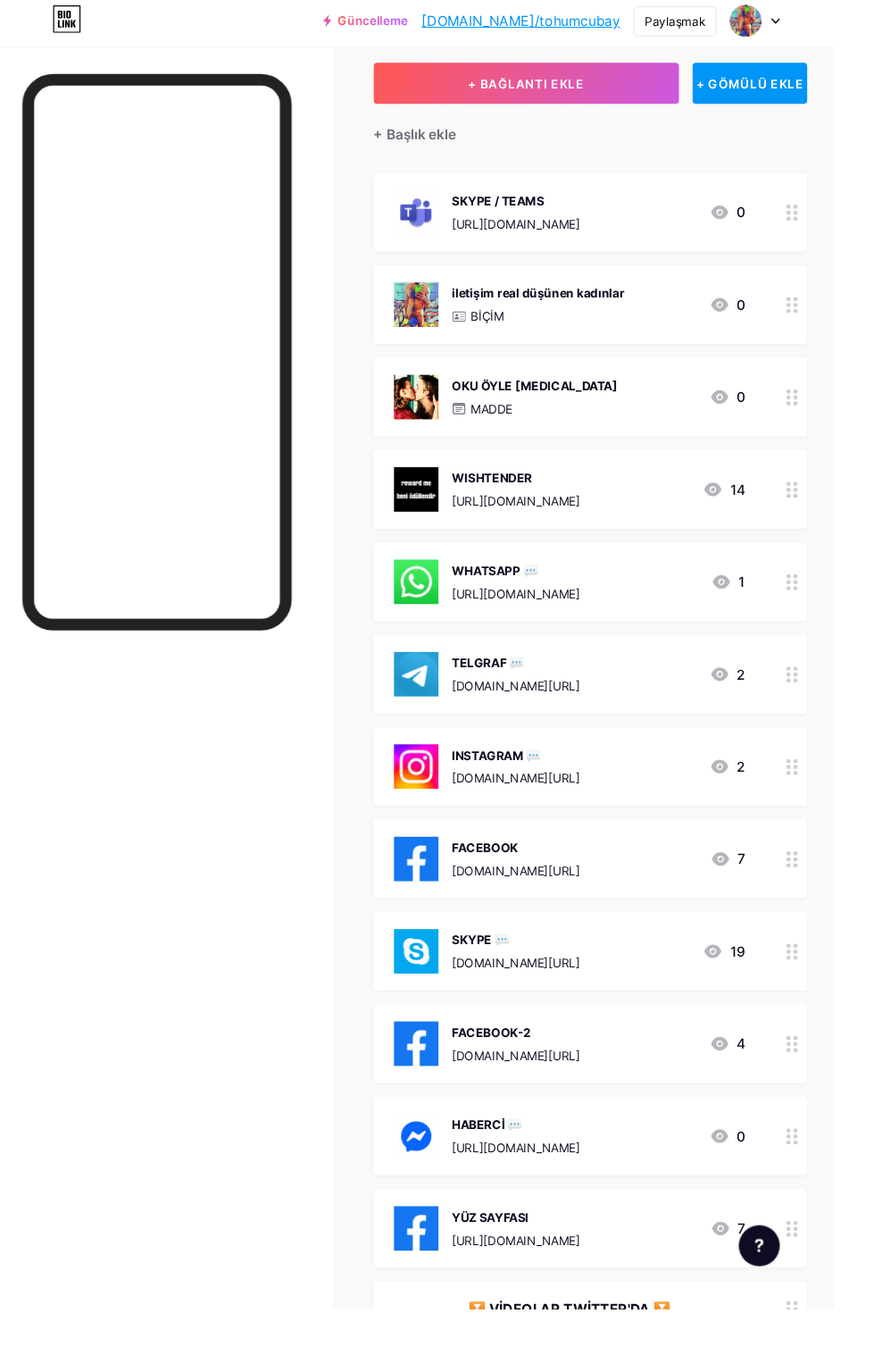 scroll, scrollTop: 85, scrollLeft: 0, axis: vertical 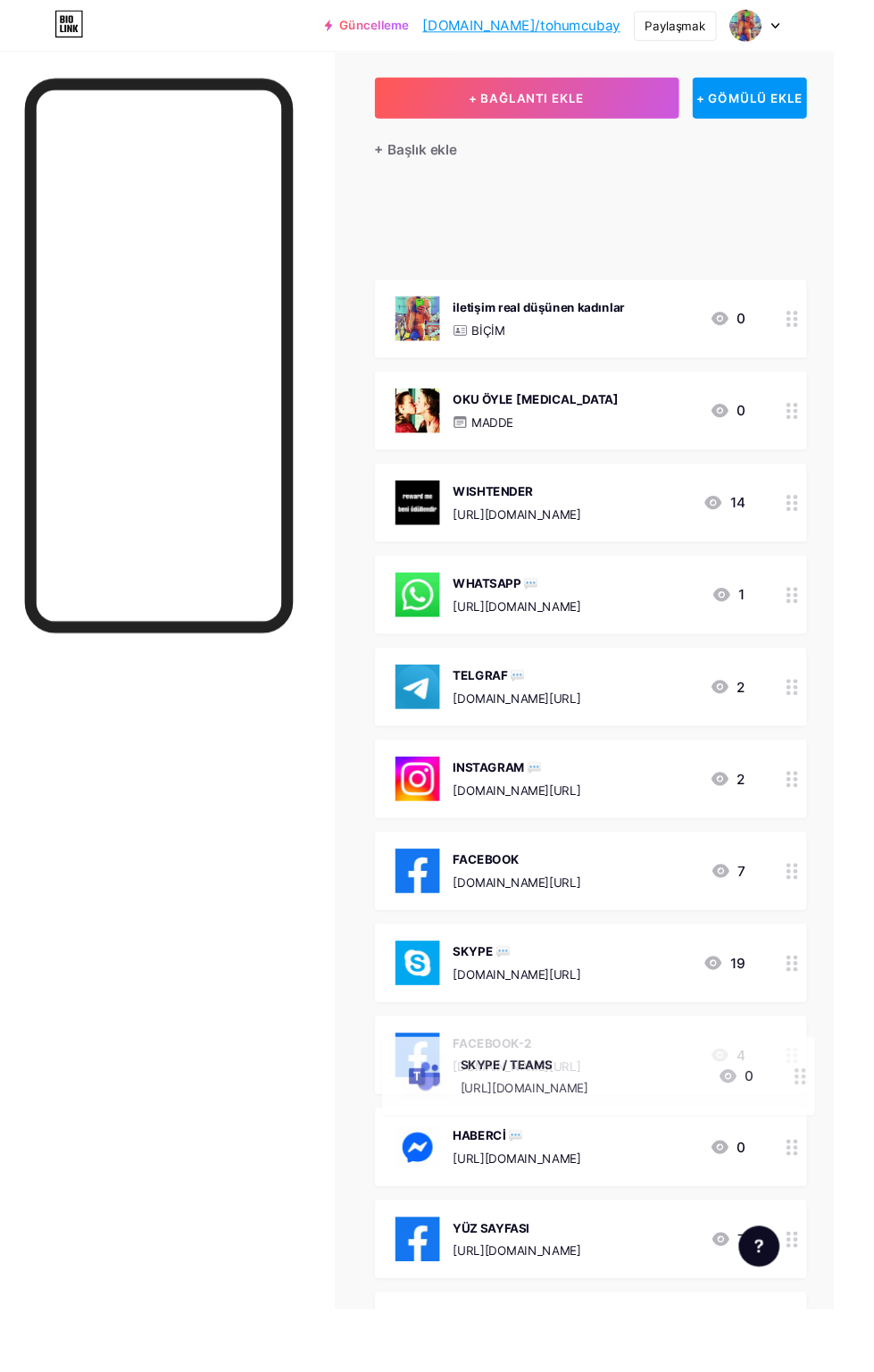 type 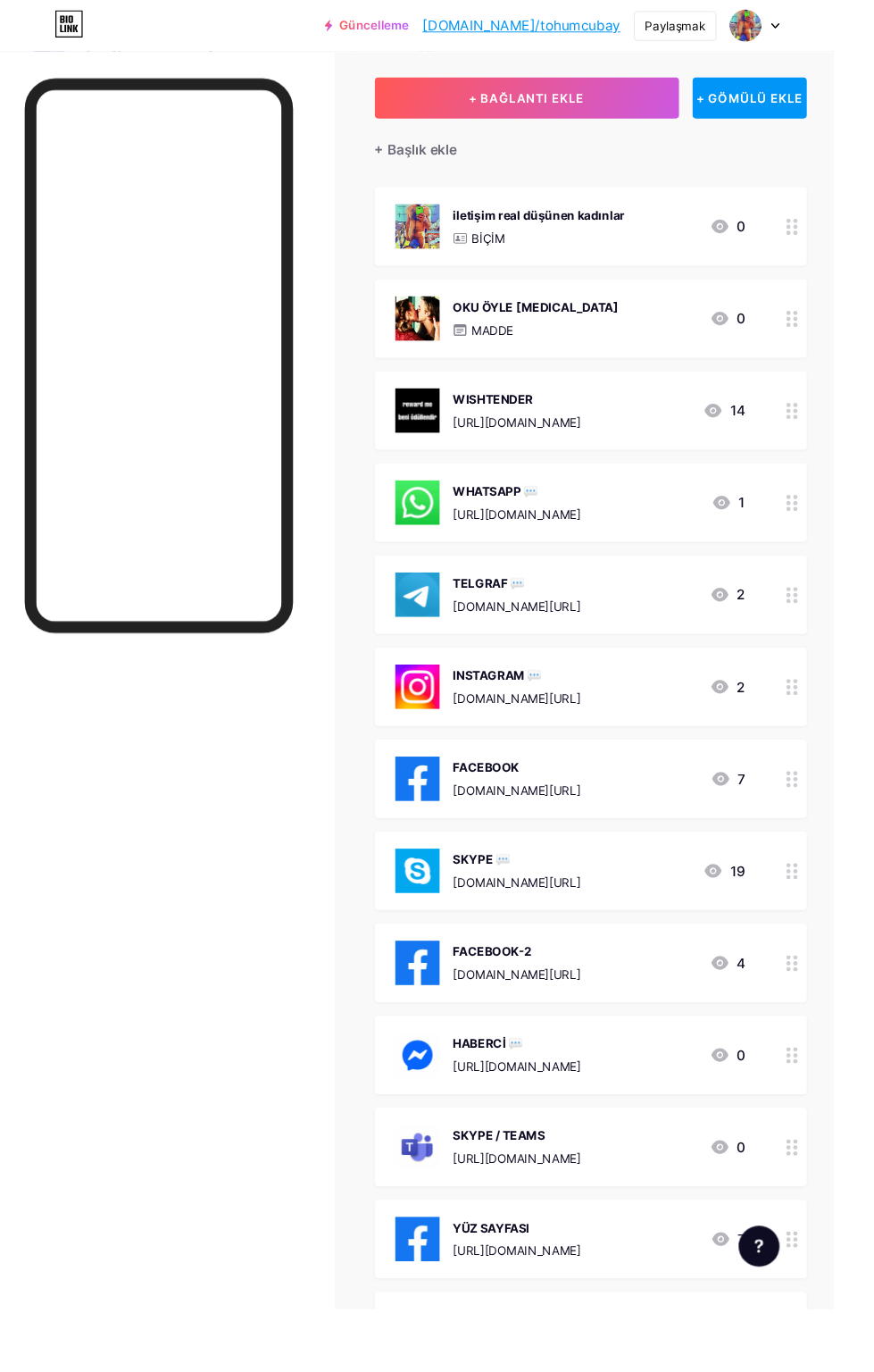click on "[DOMAIN_NAME][URL]" at bounding box center [542, 924] 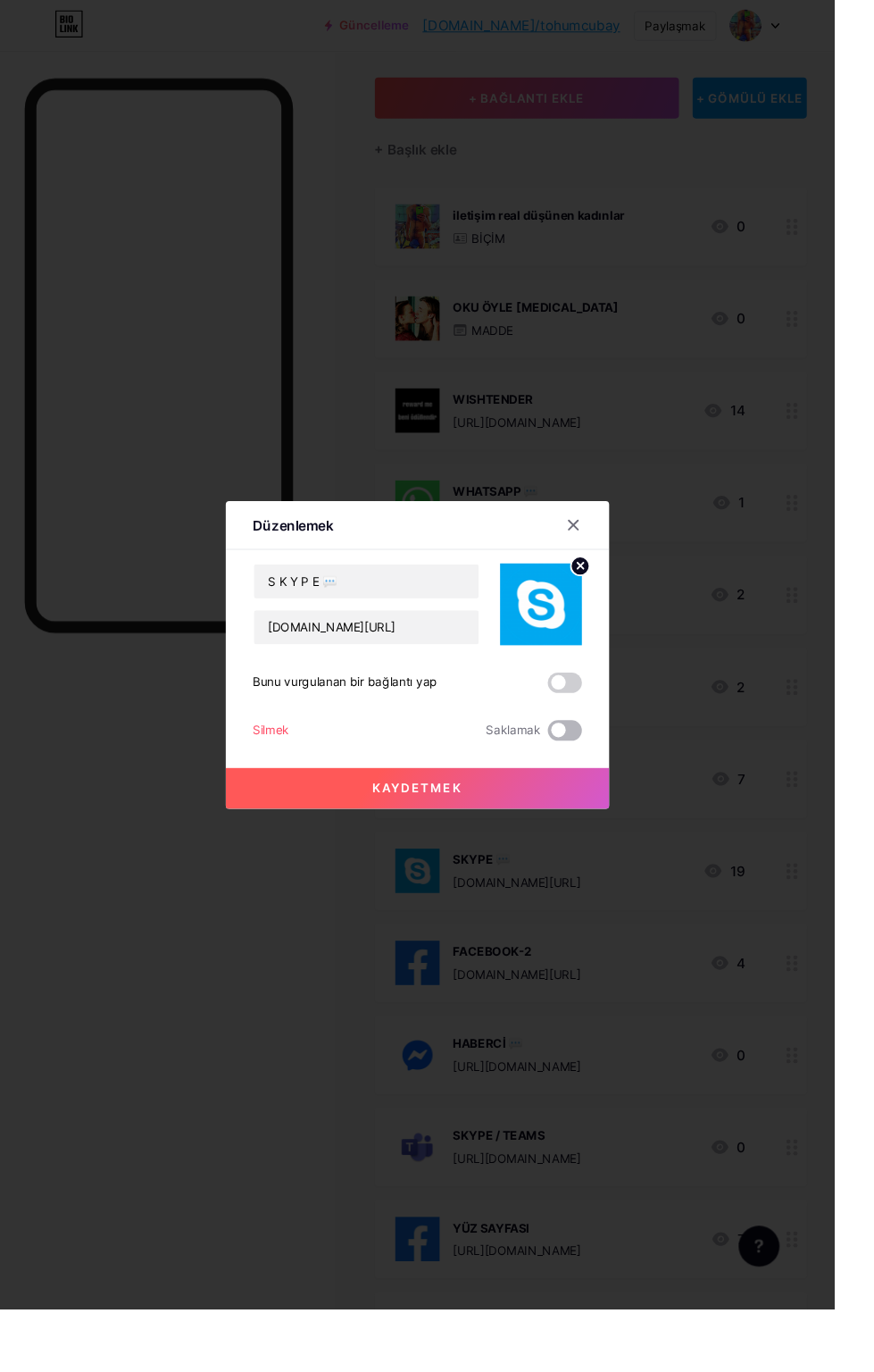 click at bounding box center (592, 765) 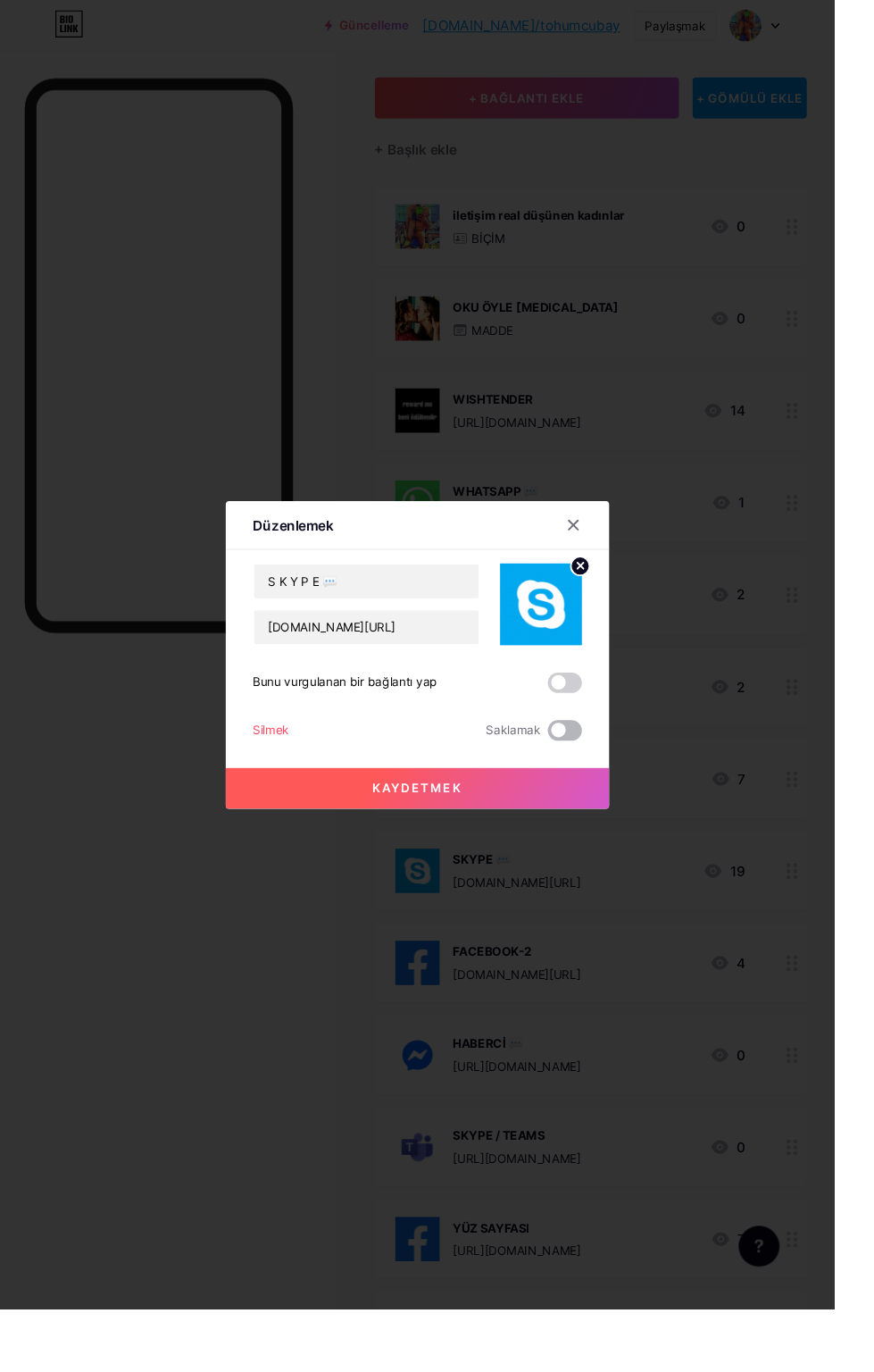 click at bounding box center (574, 770) 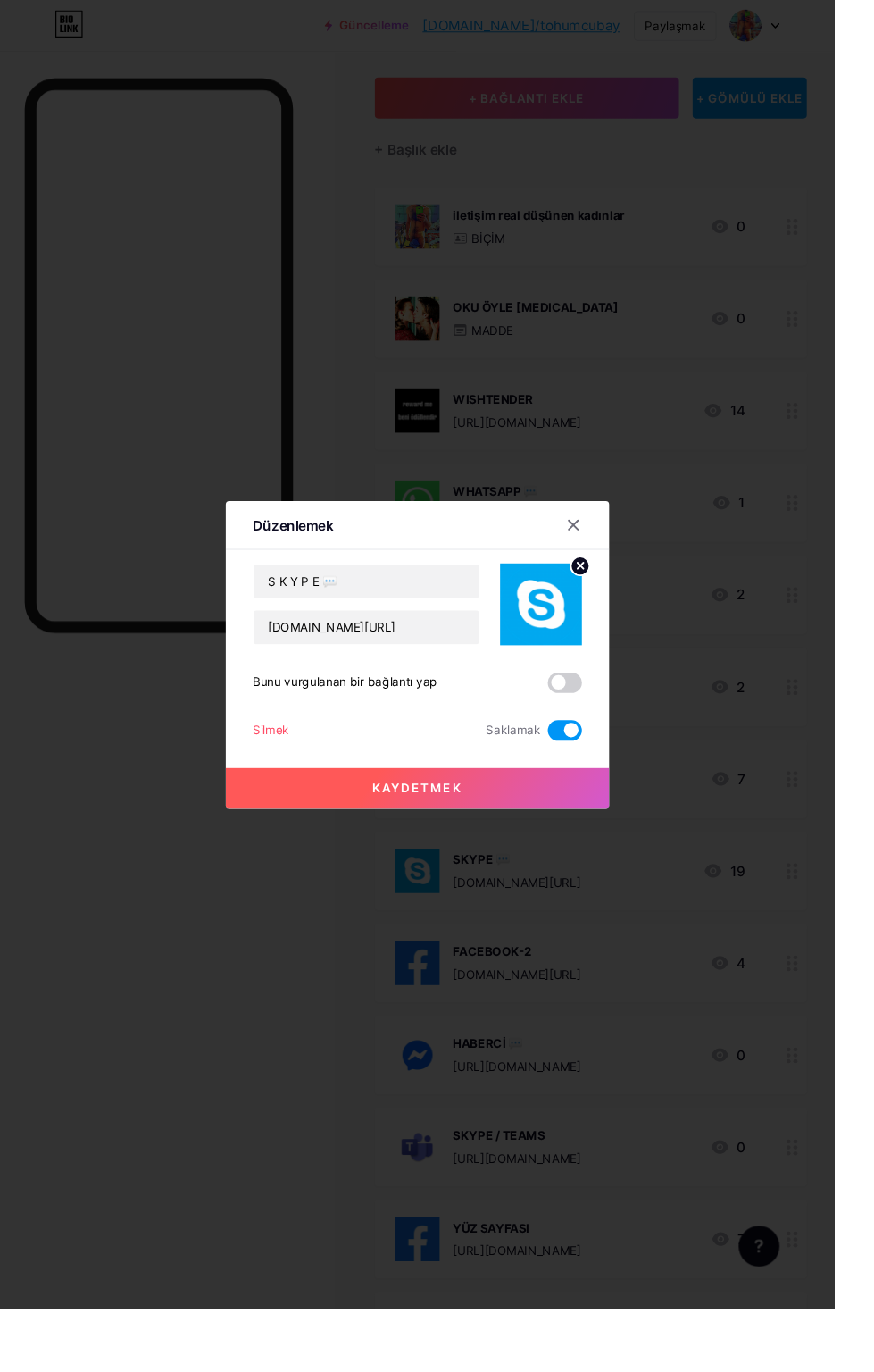 click on "Kaydetmek" at bounding box center (437, 826) 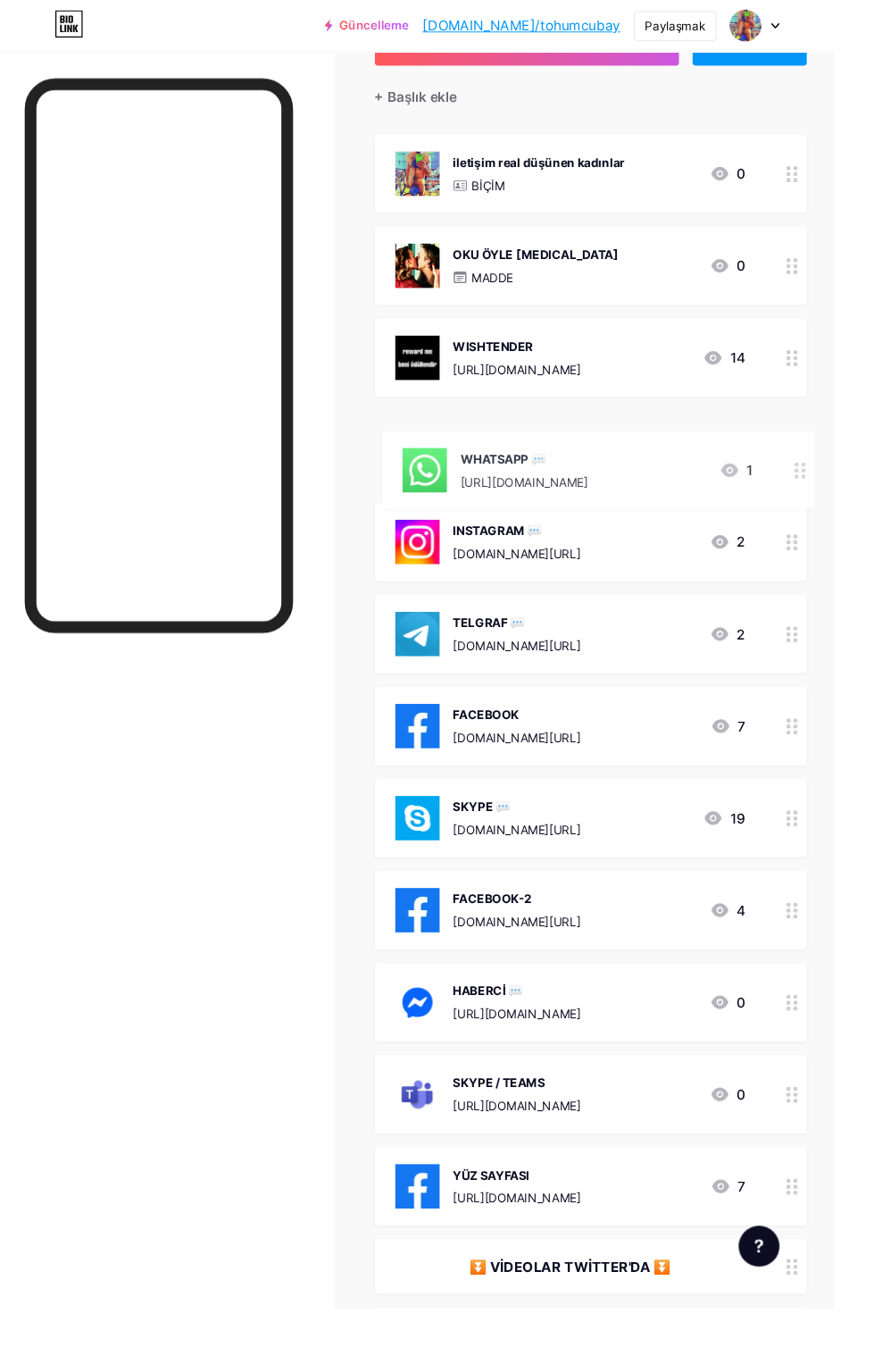 scroll, scrollTop: 144, scrollLeft: 0, axis: vertical 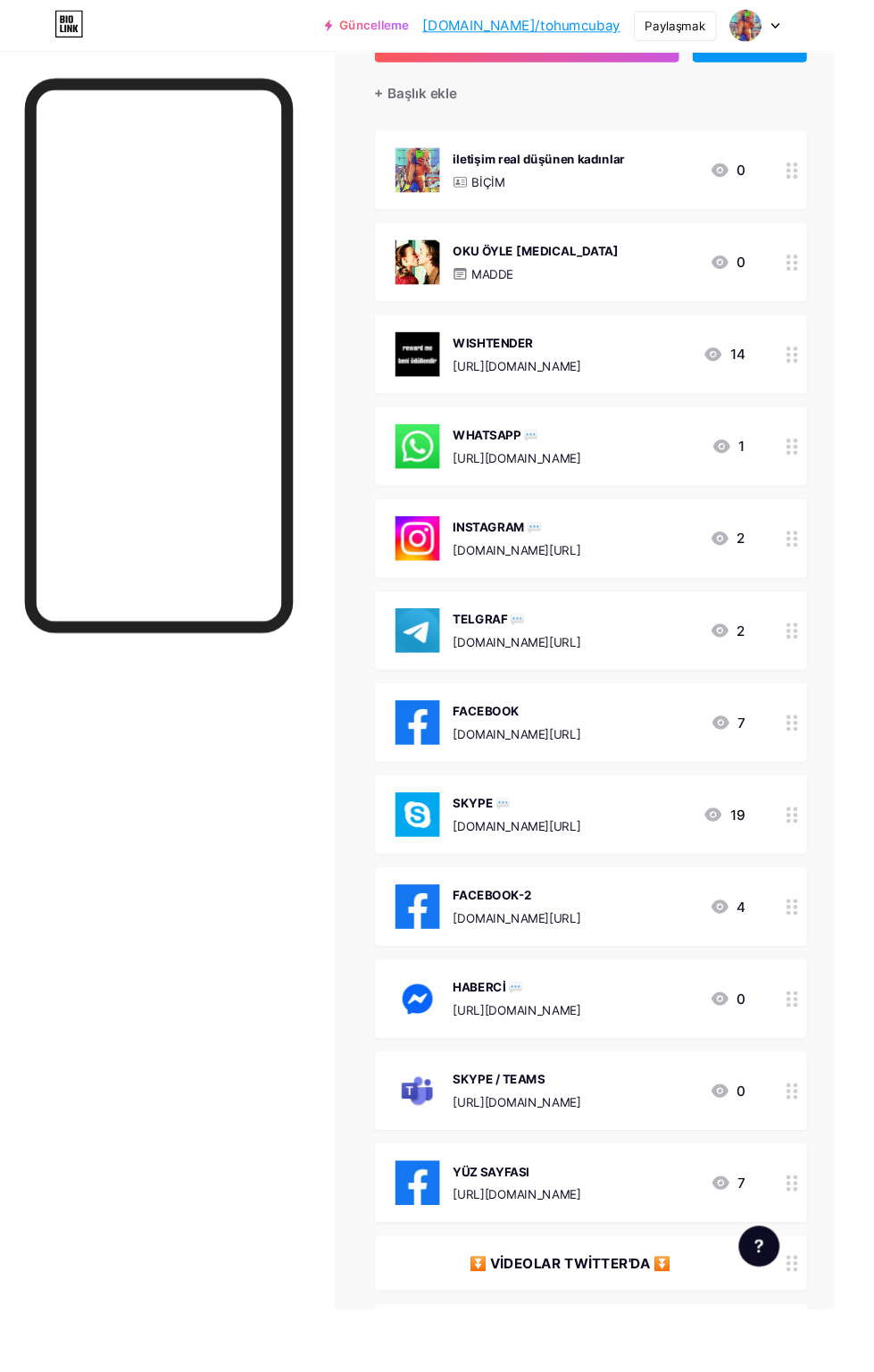 click on "https://teams.live.com/l/invite/FEA4-YtRnxLEoX45QM?v=g1" at bounding box center [542, 1155] 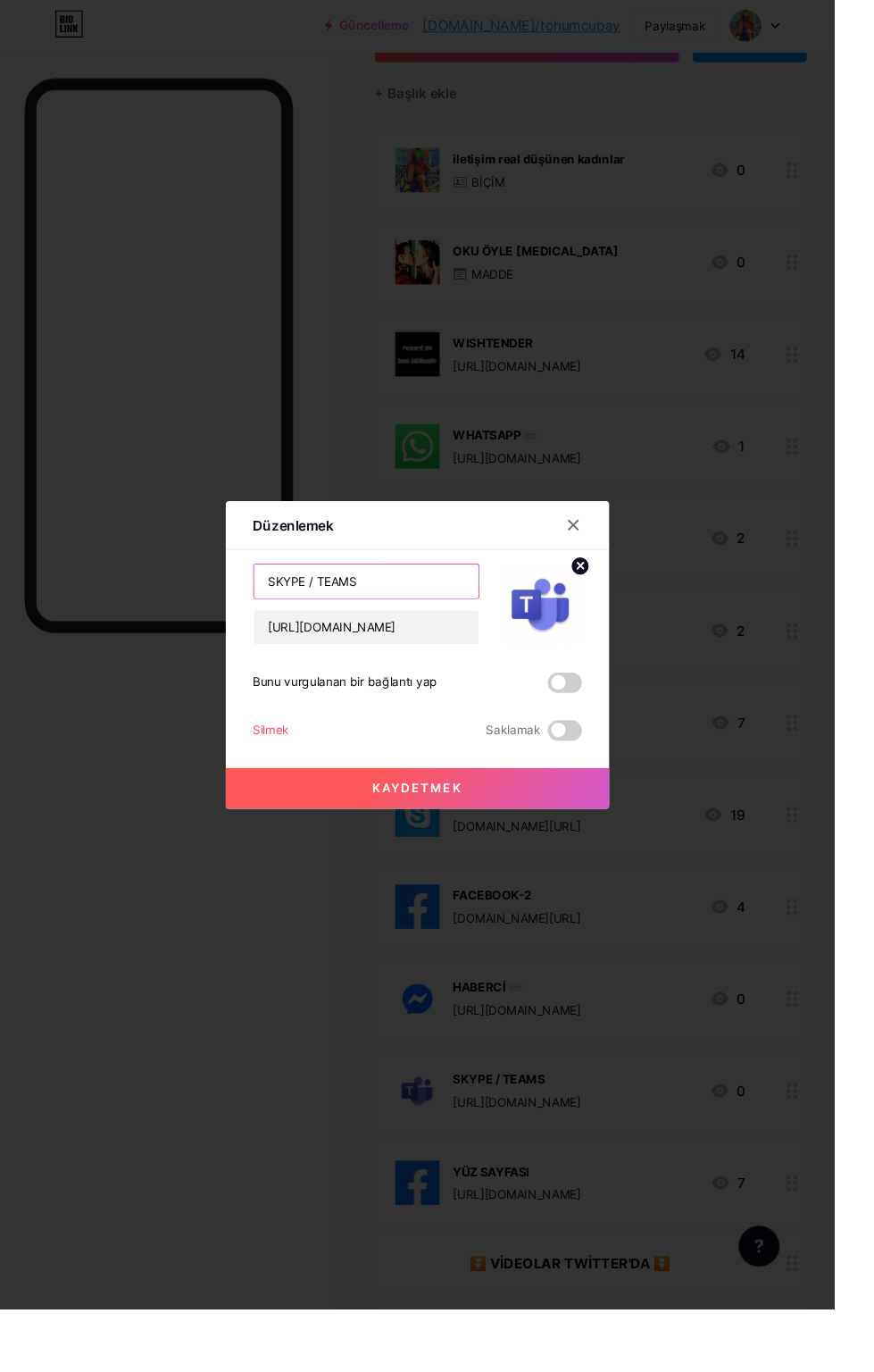 click on "SKYPE / TEAMS" at bounding box center (384, 609) 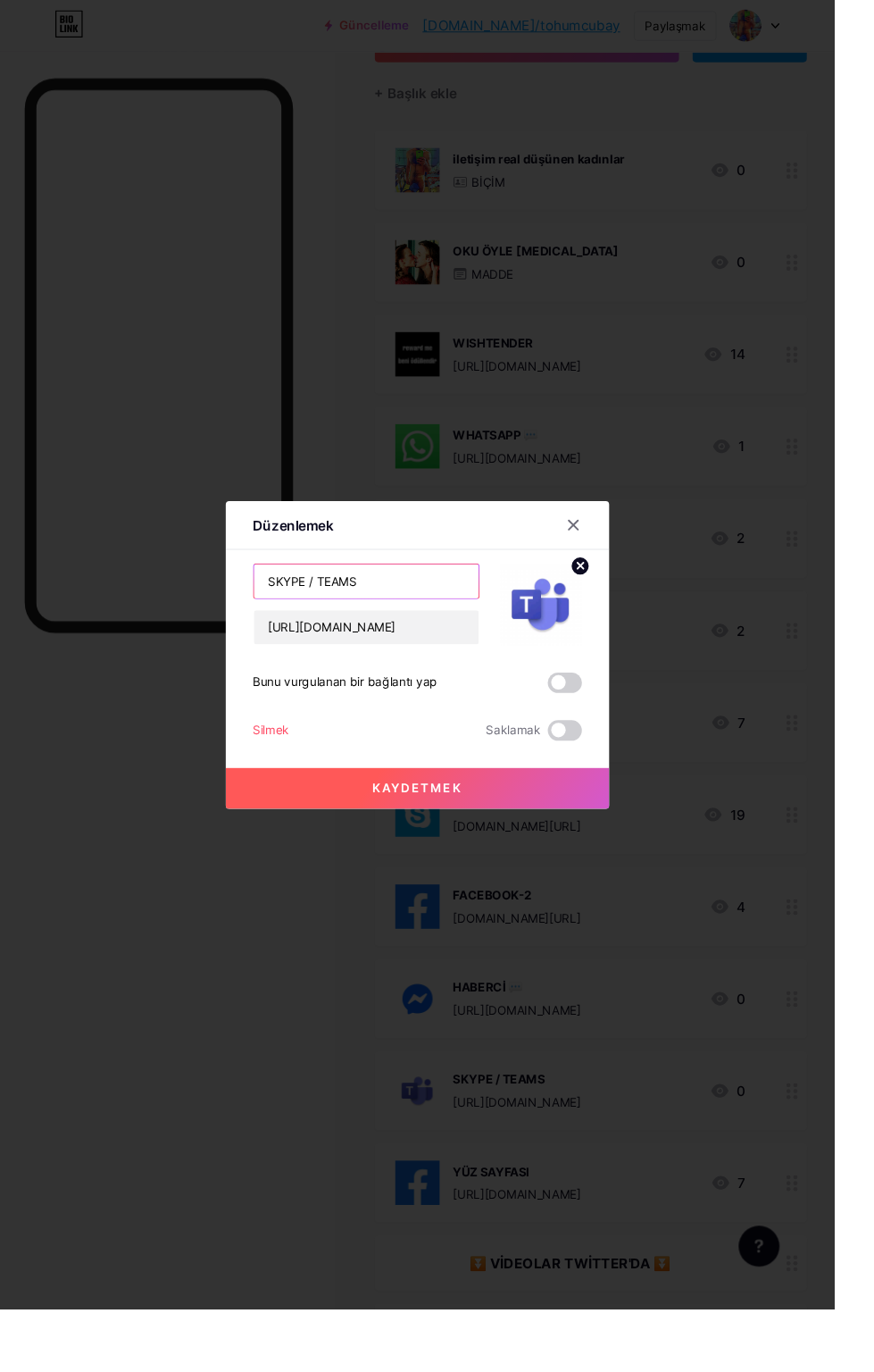 scroll, scrollTop: 144, scrollLeft: 0, axis: vertical 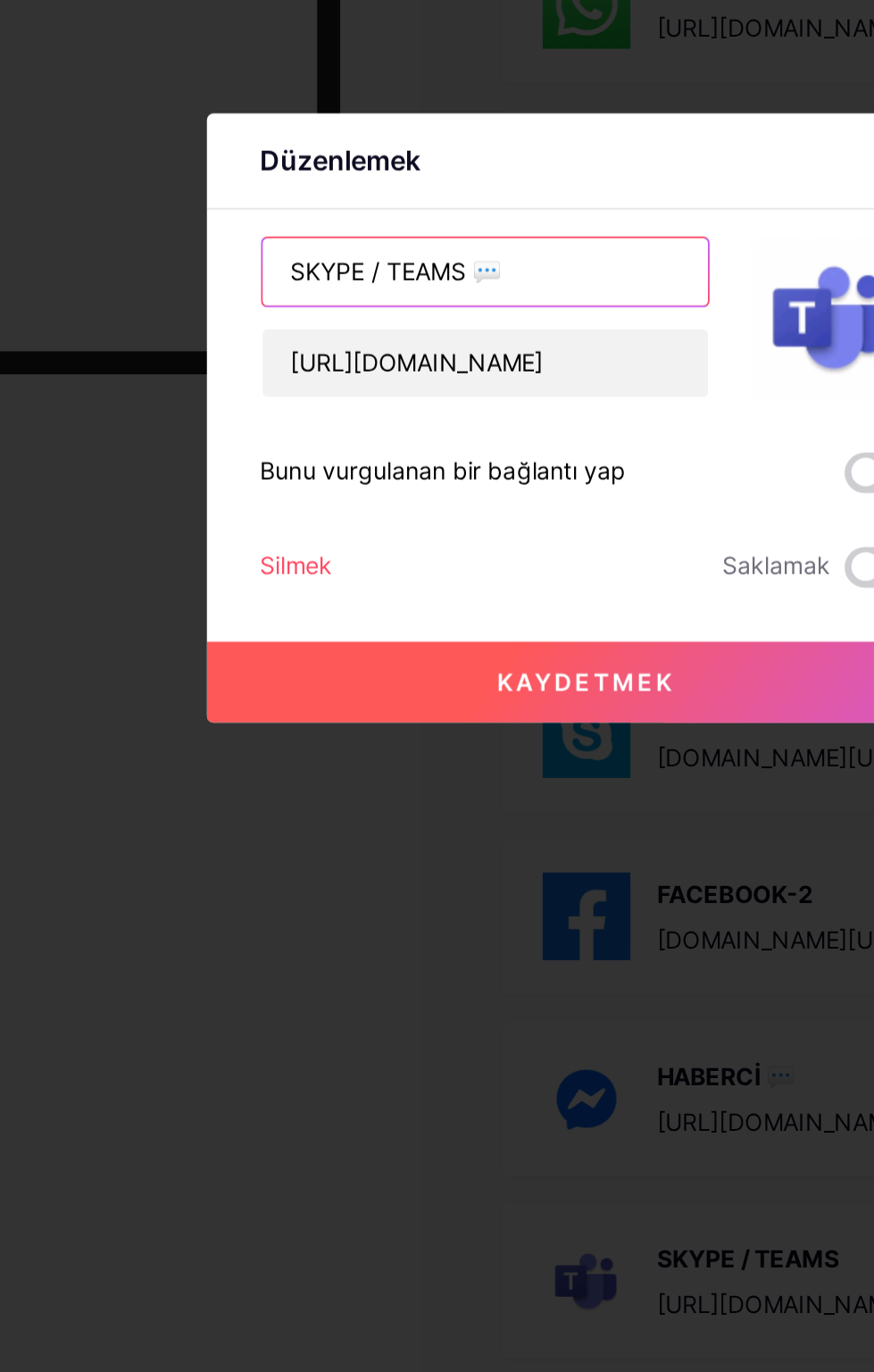 type on "SKYPE / TEAMS 💬" 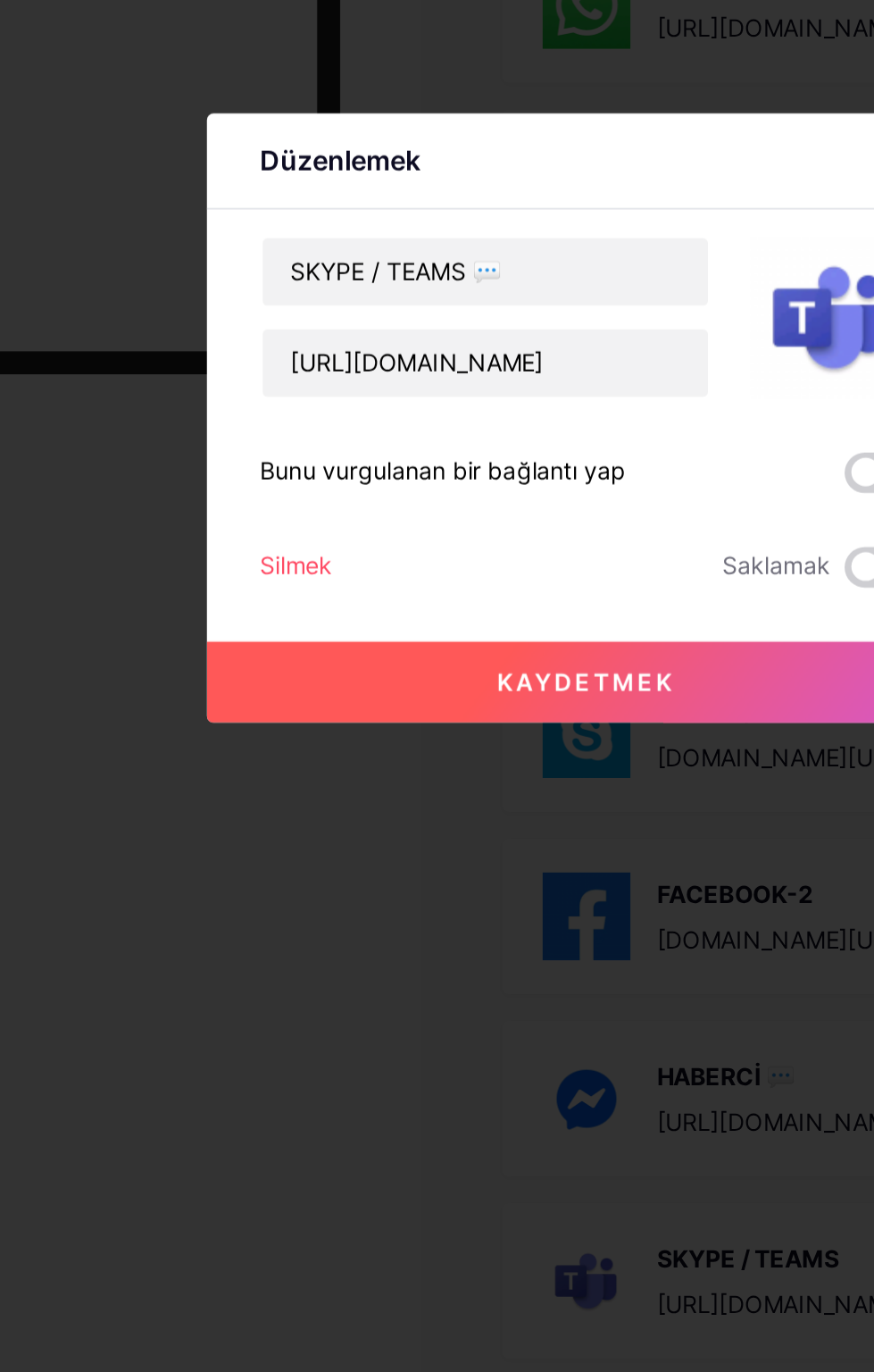 click on "Kaydetmek" at bounding box center [437, 825] 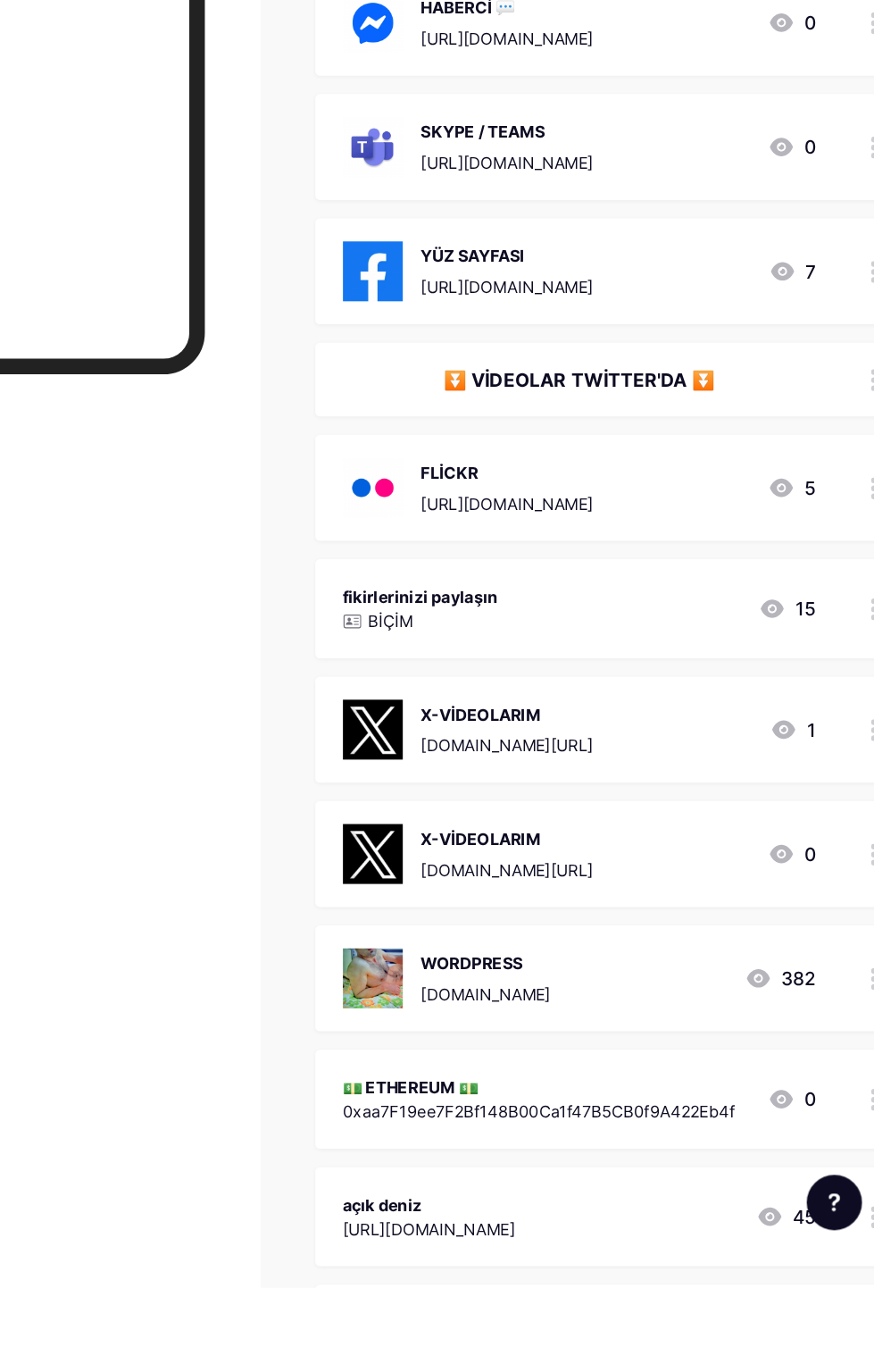 scroll, scrollTop: 869, scrollLeft: 0, axis: vertical 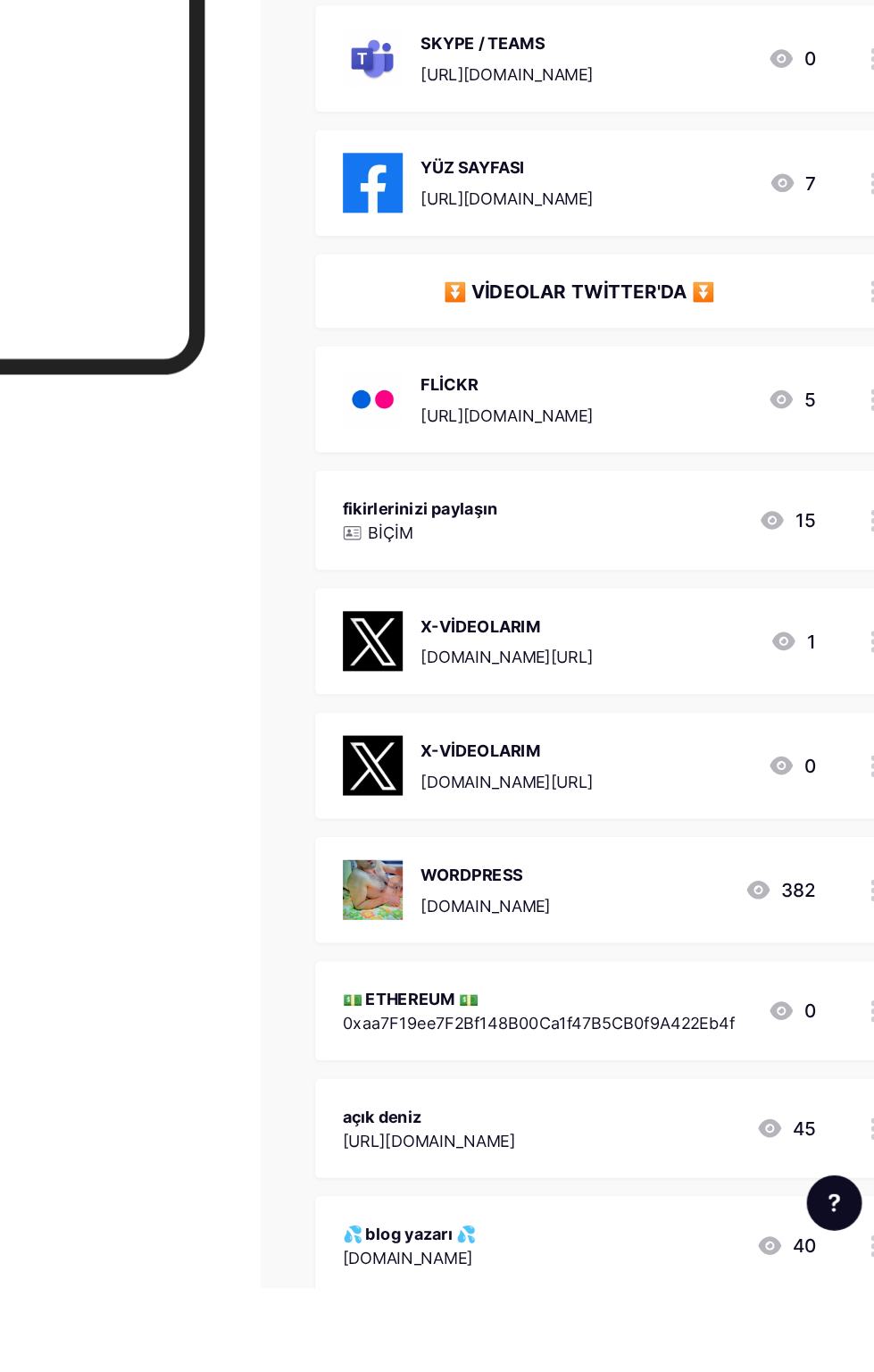 click on "X-VİDEOLARIM
twitter.com/tohumcubay4
1" at bounding box center [597, 870] 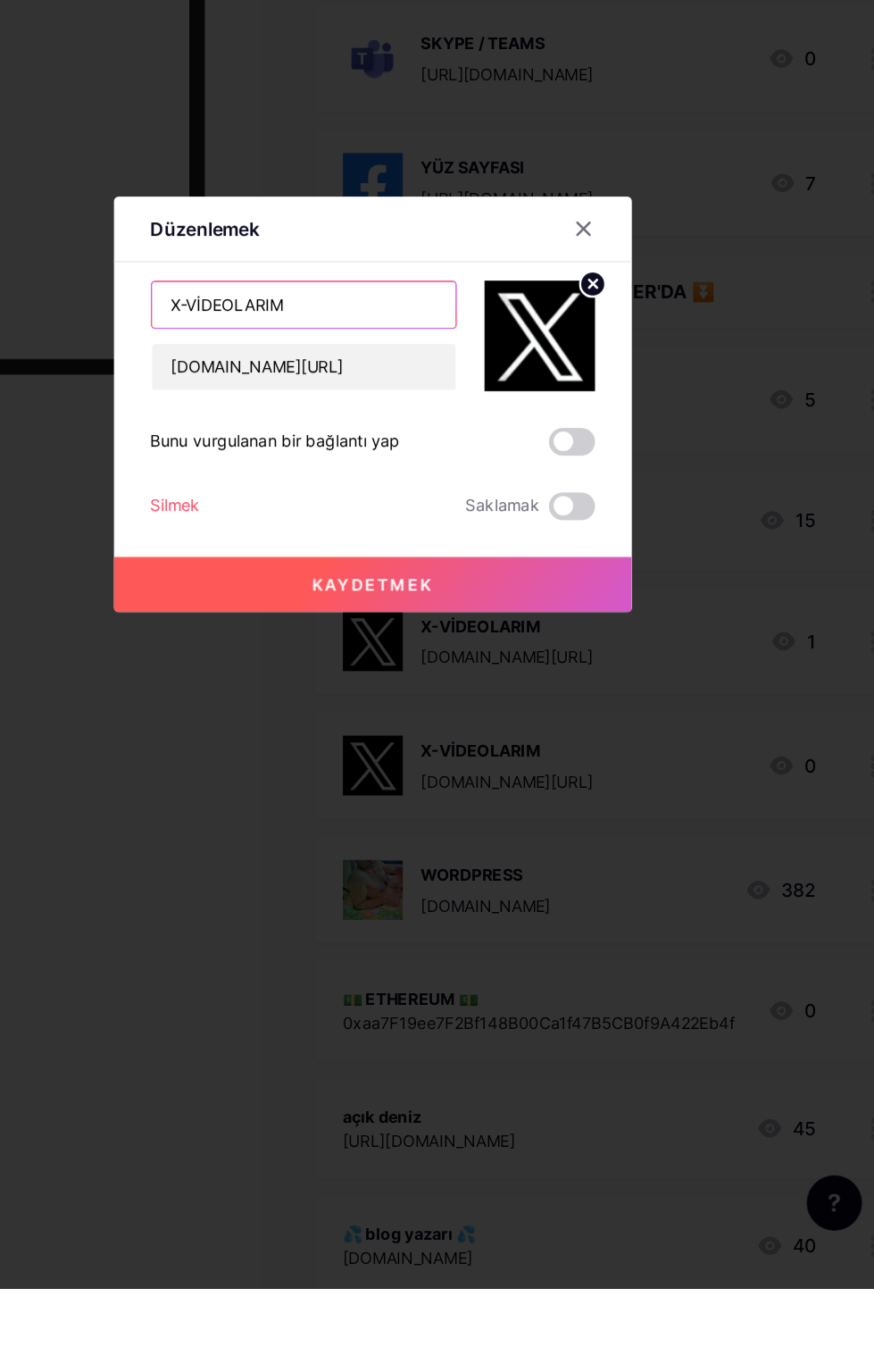 click on "X-VİDEOLARIM" at bounding box center [384, 609] 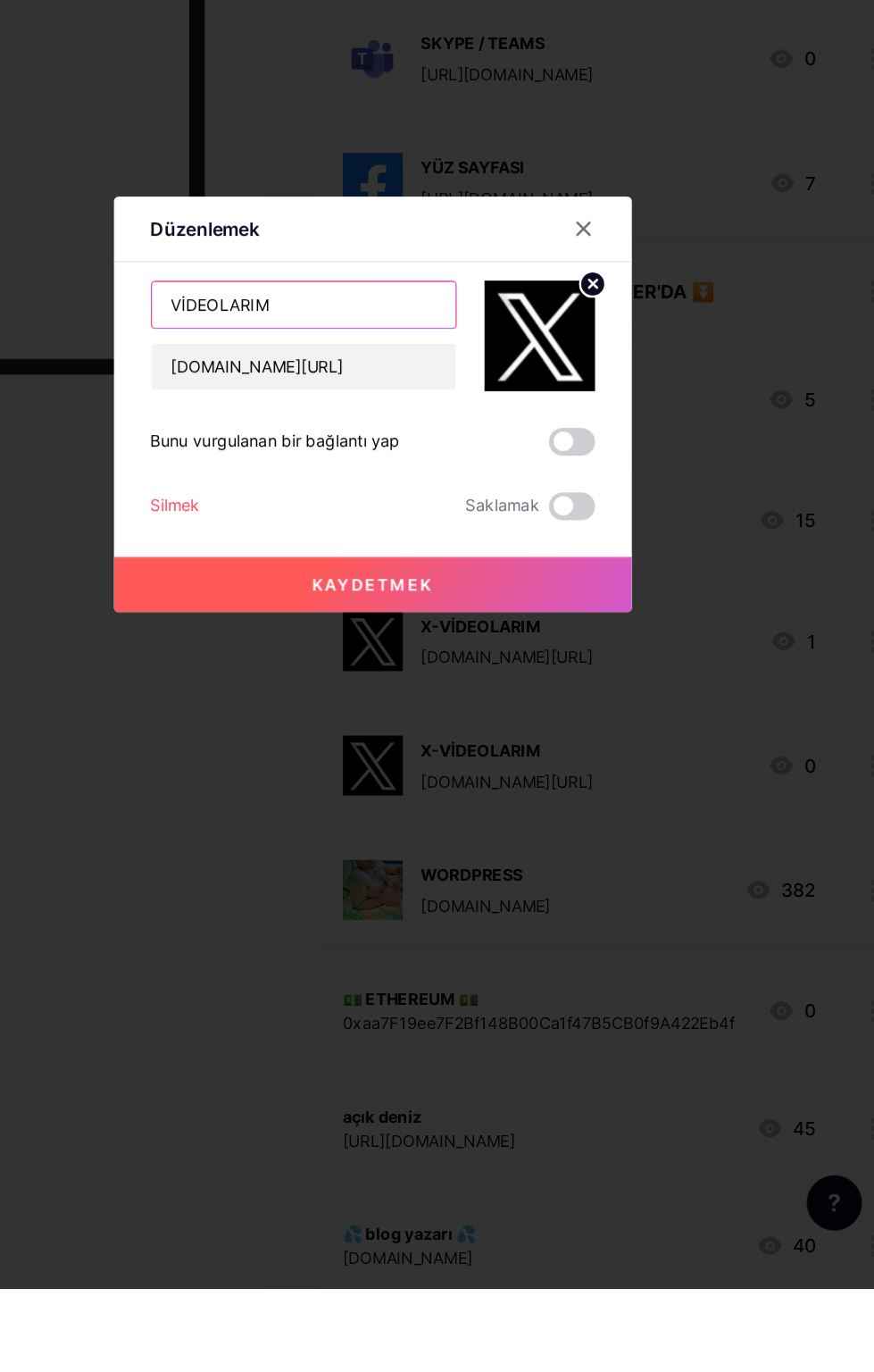 type on "VİDEOLARIM" 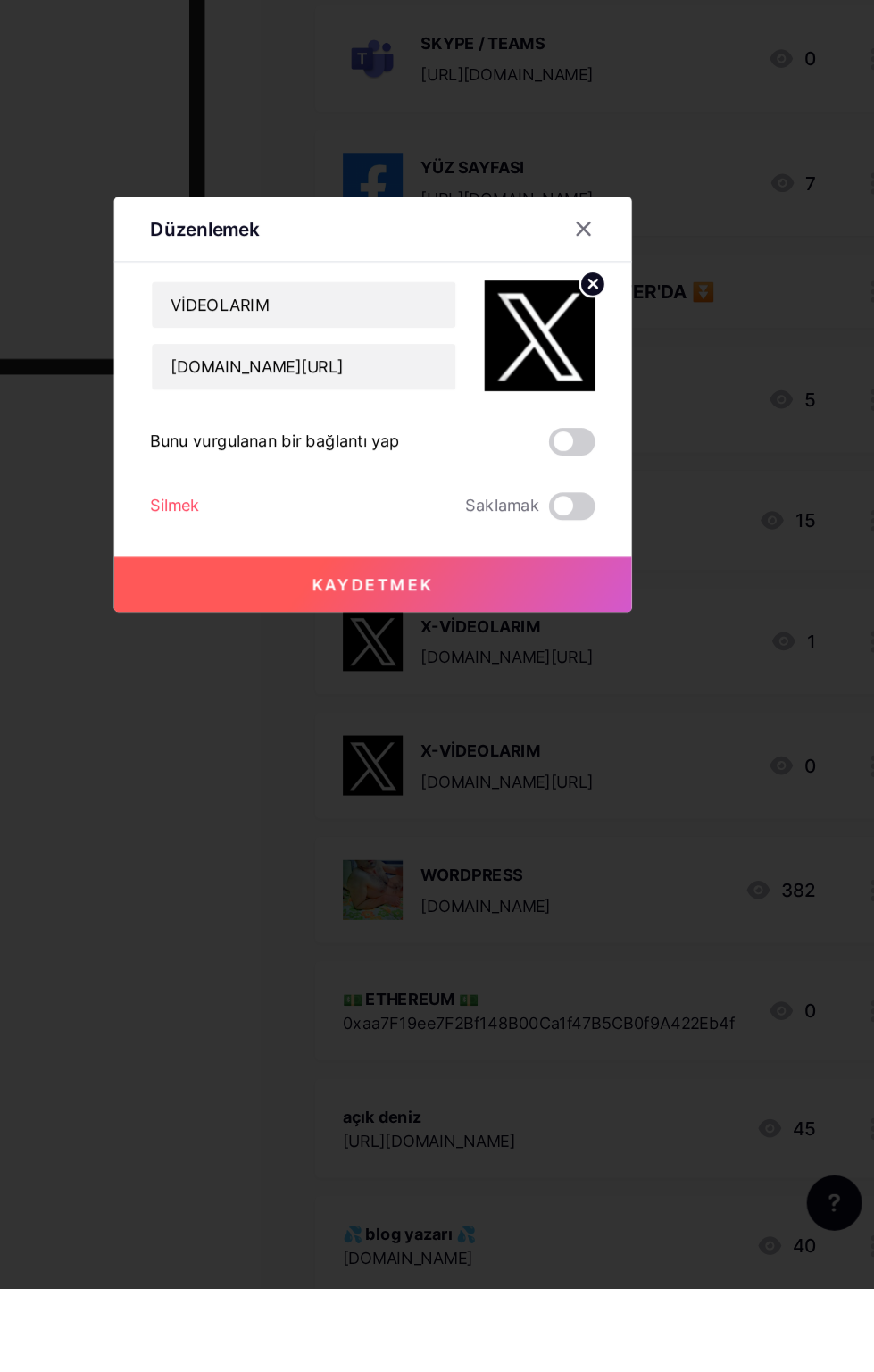 click on "Kaydetmek" at bounding box center [437, 826] 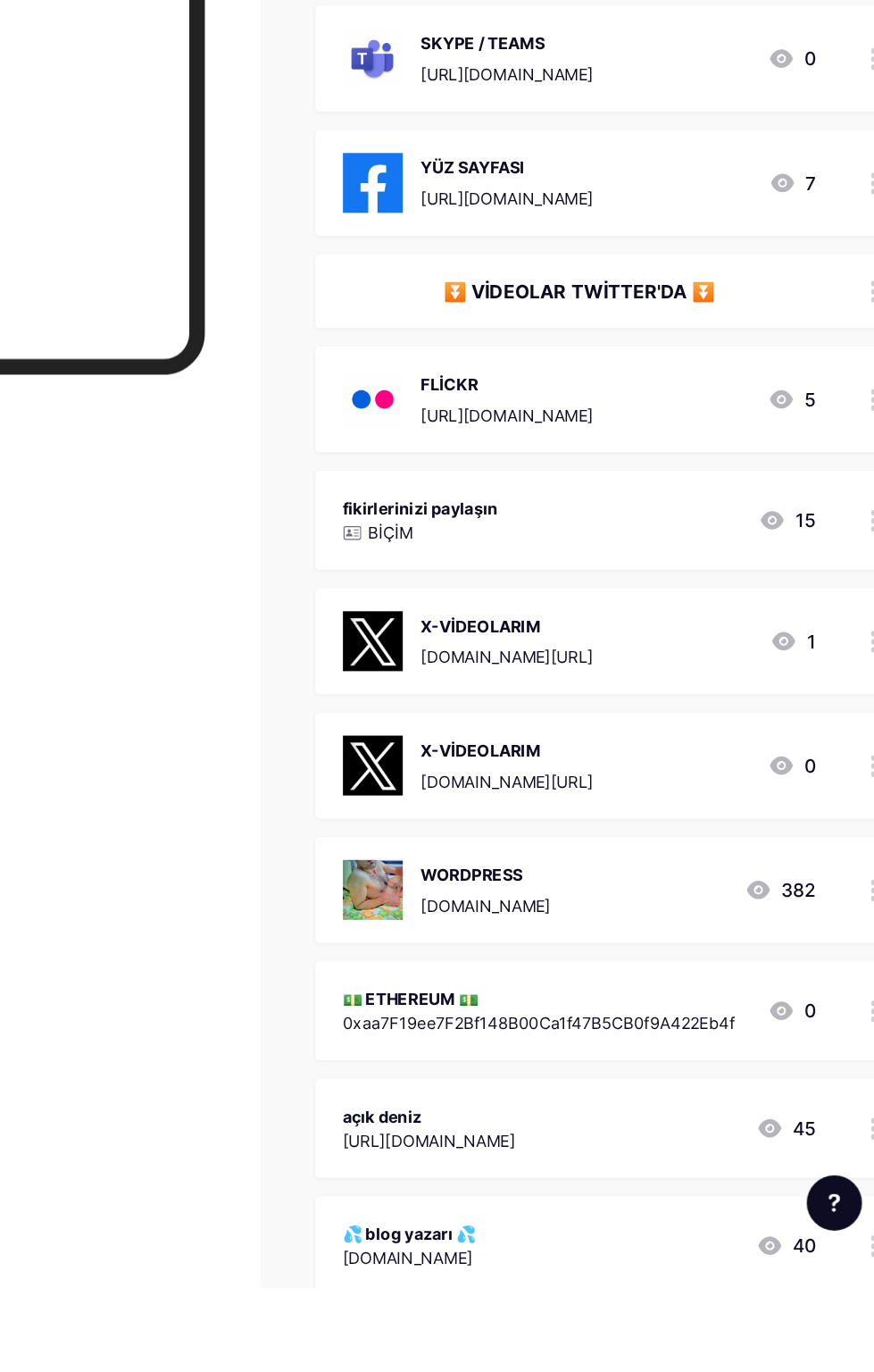click on "X-VİDEOLARIM" at bounding box center (521, 954) 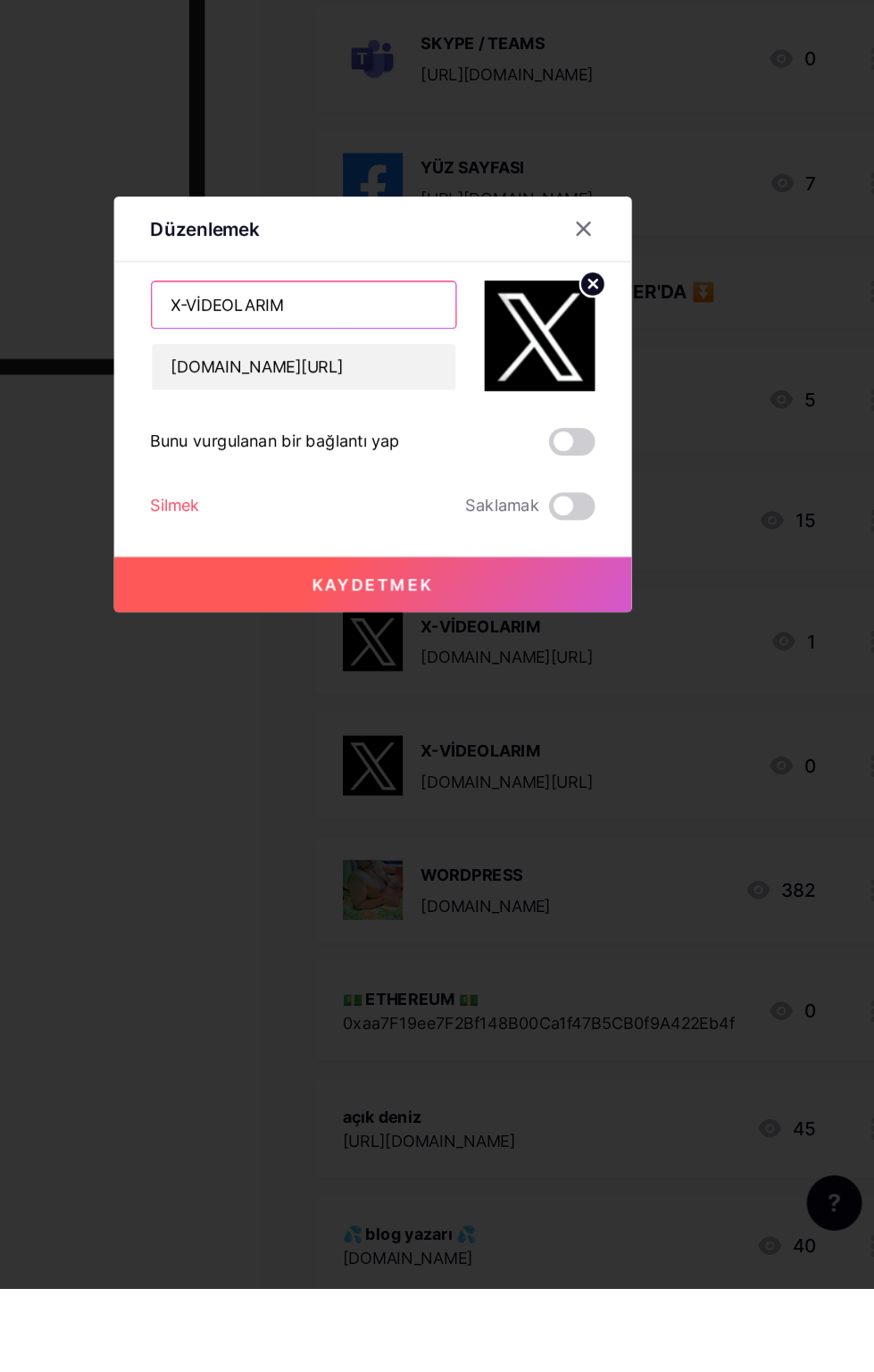 click on "X-VİDEOLARIM" at bounding box center (384, 609) 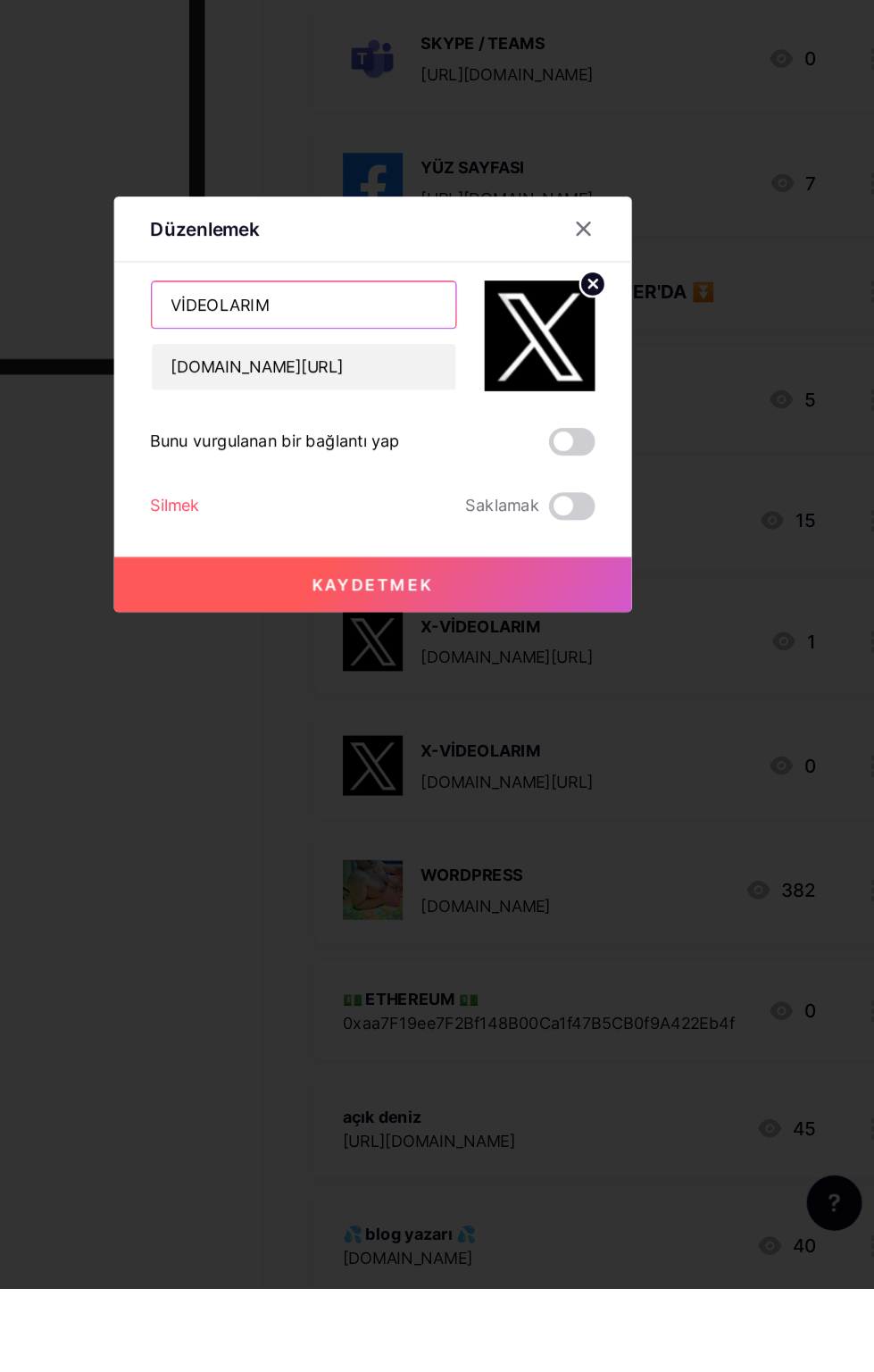 type on "VİDEOLARIM" 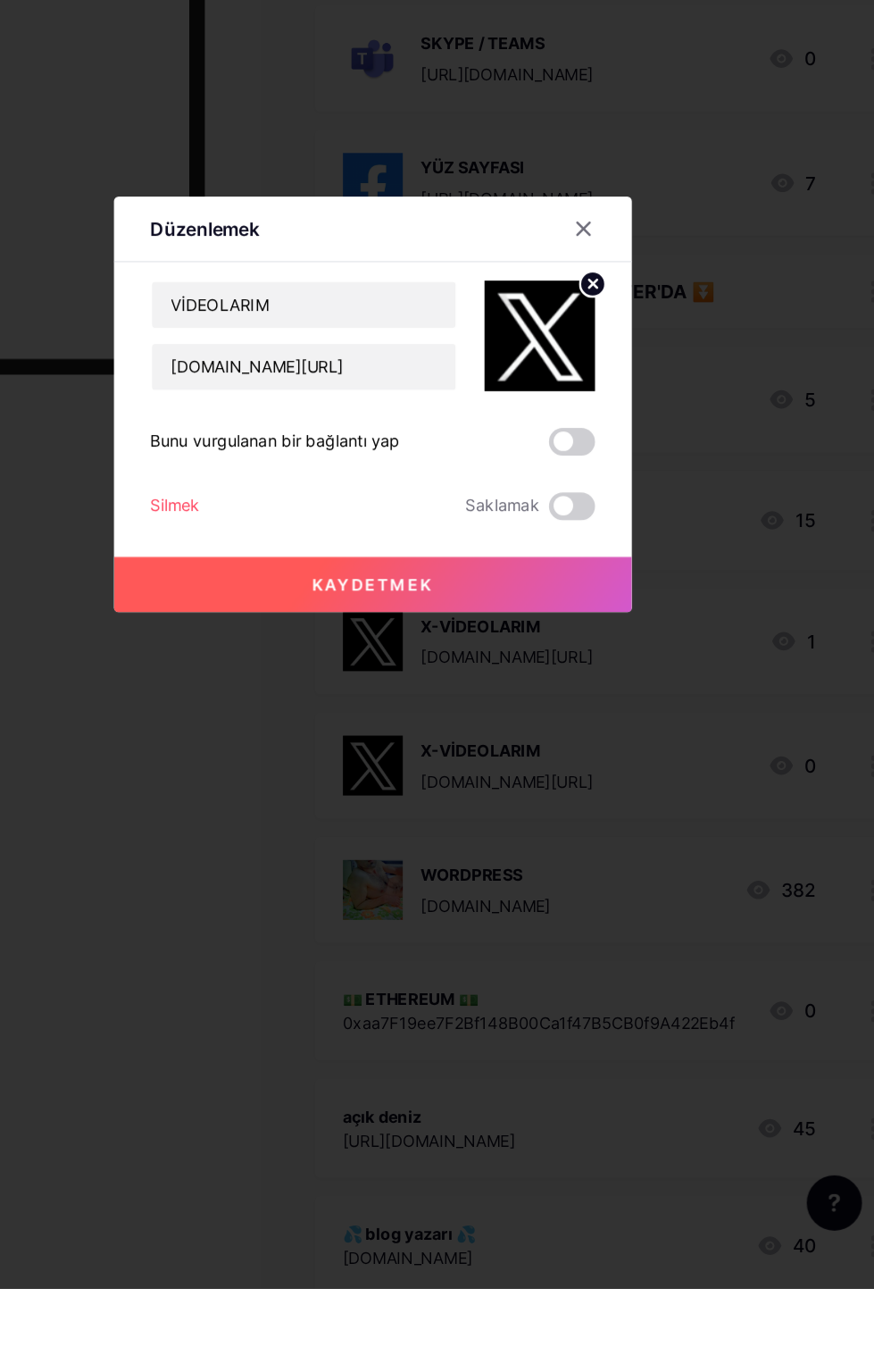 click on "Kaydetmek" at bounding box center (437, 826) 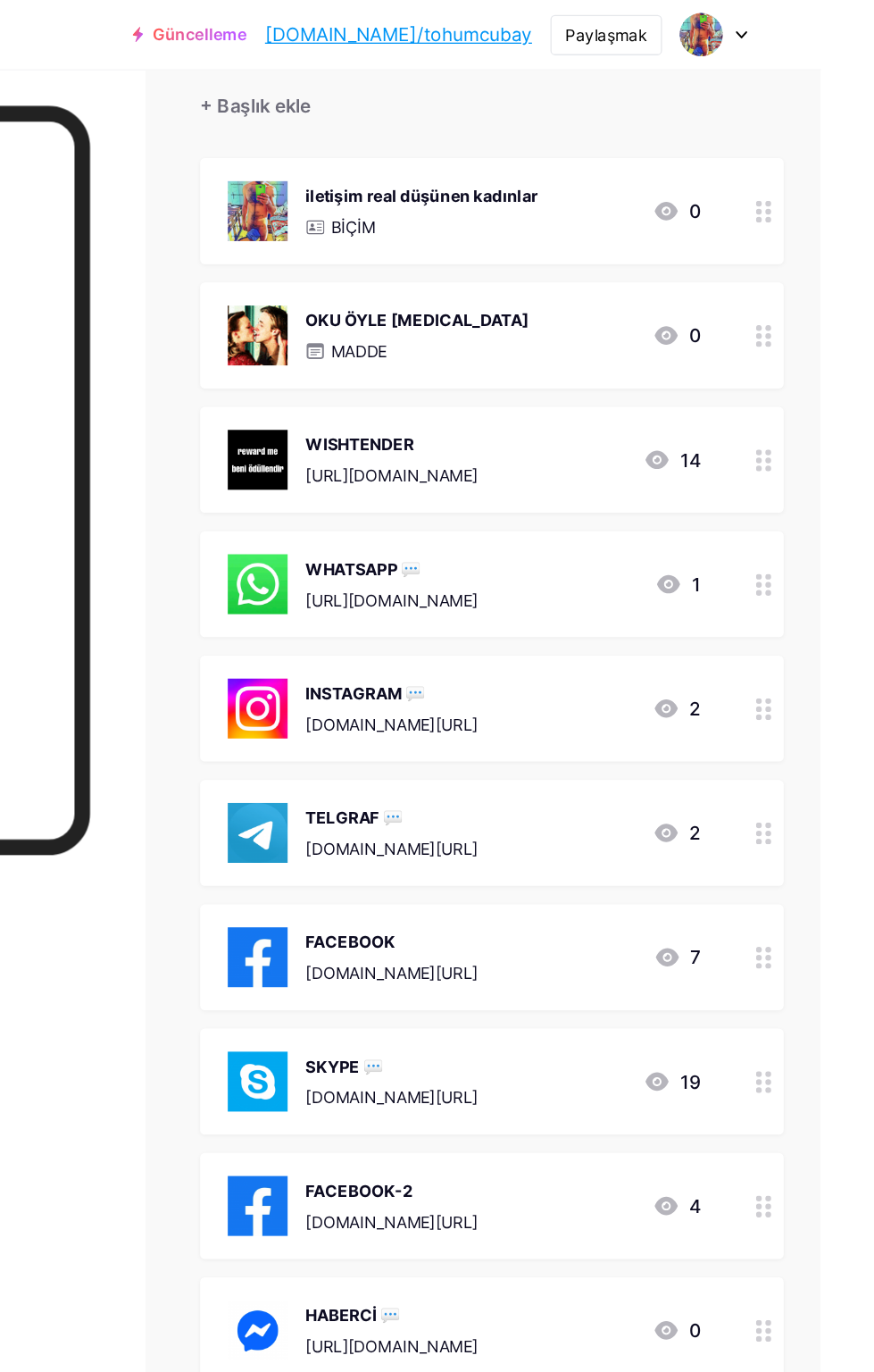scroll, scrollTop: 0, scrollLeft: 0, axis: both 